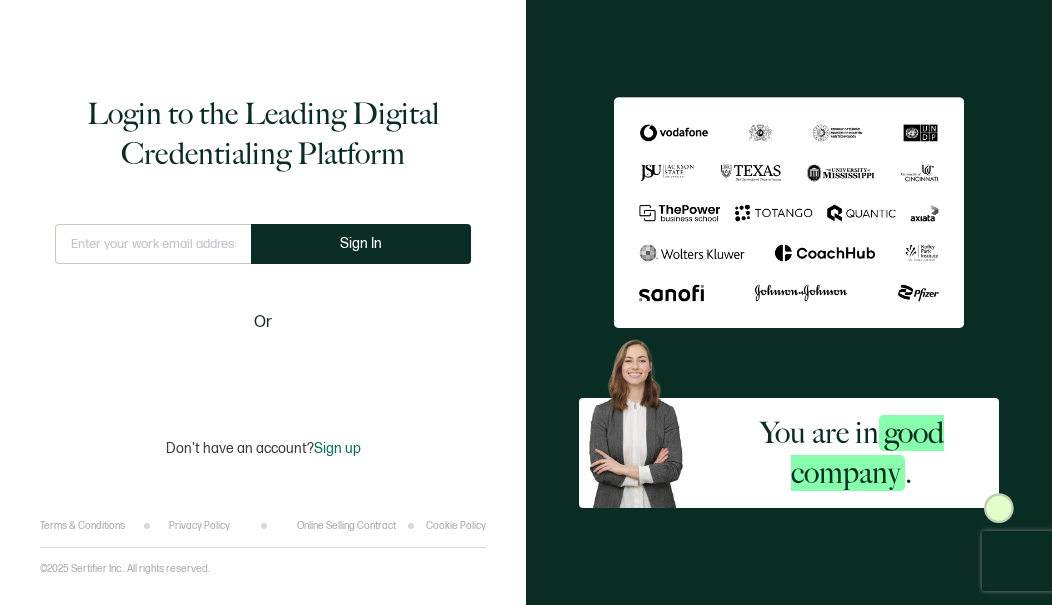 scroll, scrollTop: 0, scrollLeft: 0, axis: both 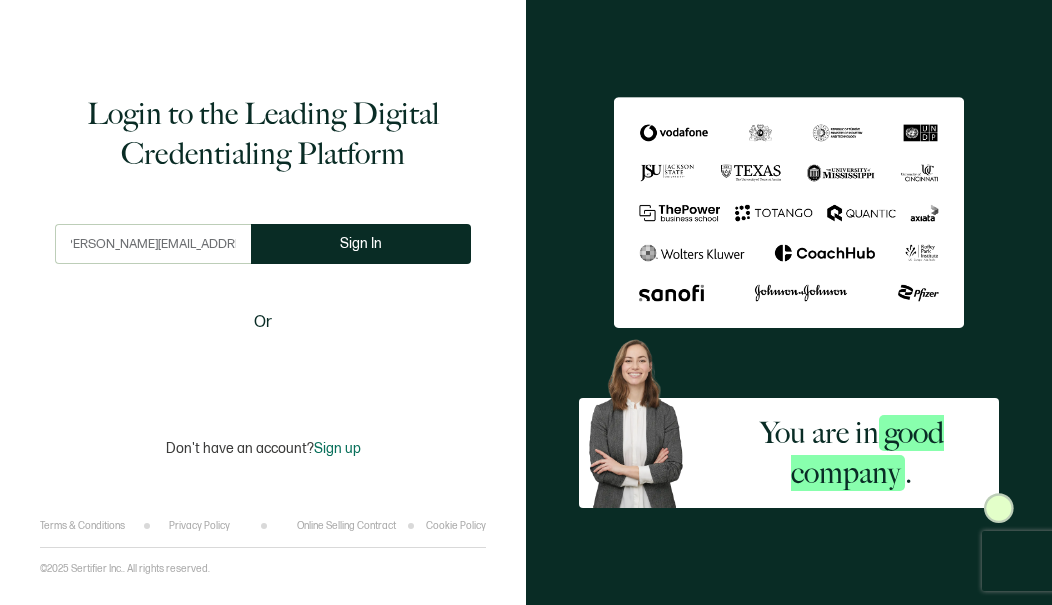 type on "[PERSON_NAME][EMAIL_ADDRESS][PERSON_NAME][DOMAIN_NAME]" 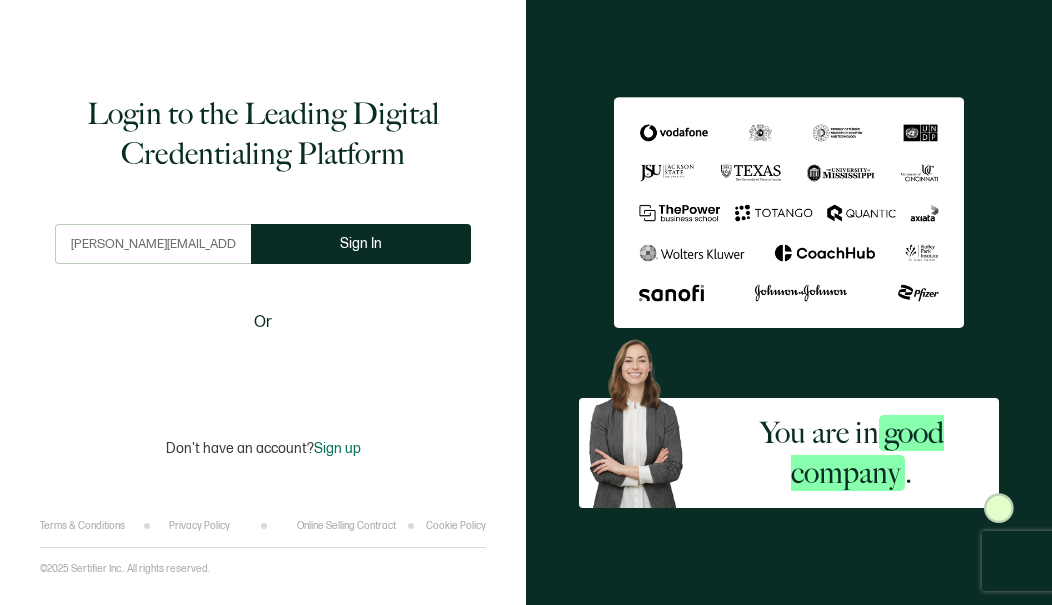 click on "[PERSON_NAME][EMAIL_ADDRESS][PERSON_NAME][DOMAIN_NAME]   This doesn't look like a valid email.
Sign In" at bounding box center (263, 259) 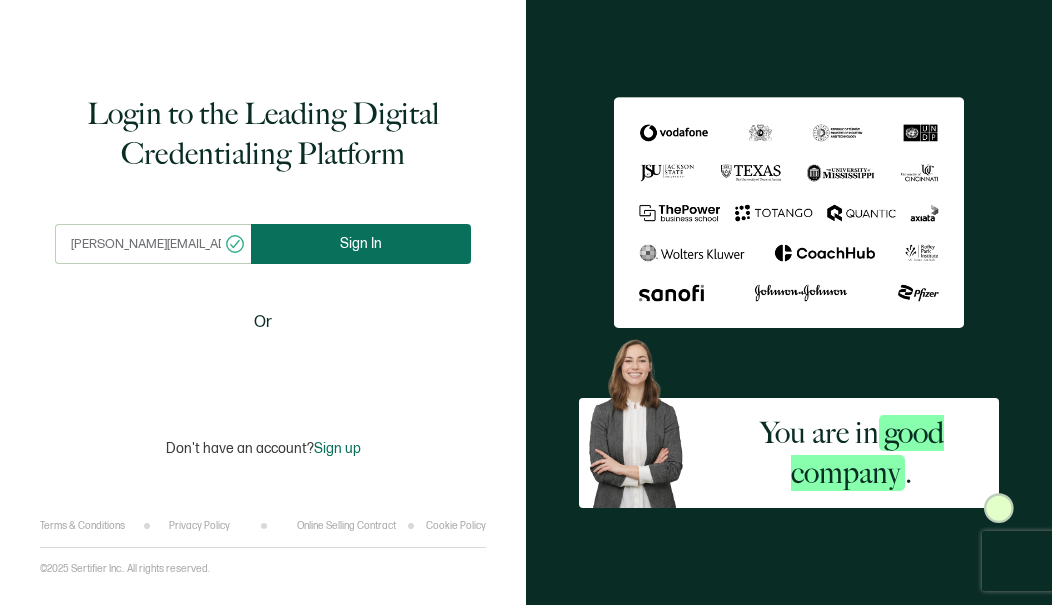 click on "Sign In" at bounding box center (361, 244) 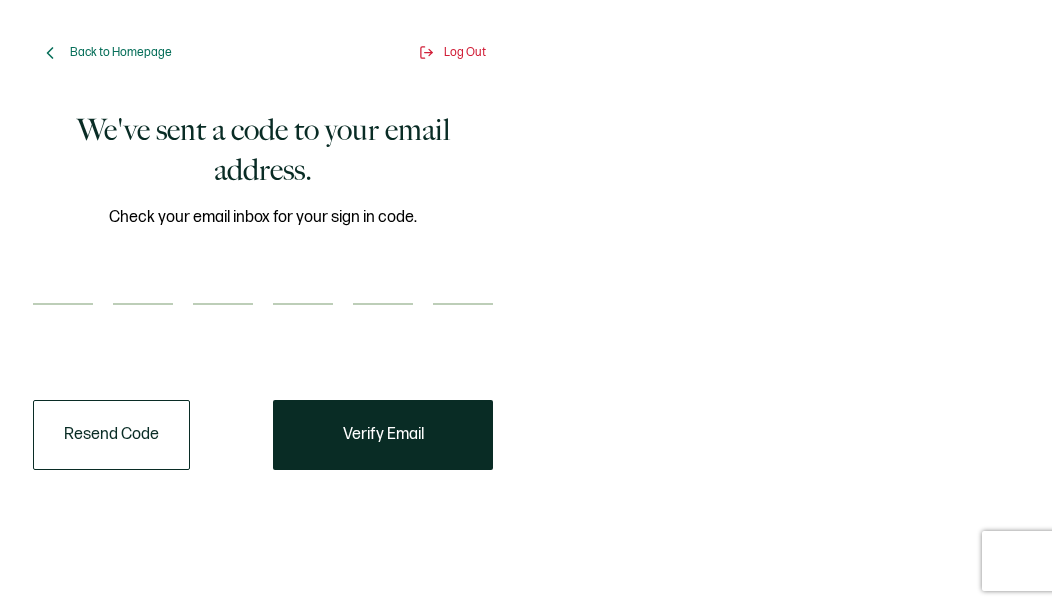 click on "Check your email inbox for your sign in code." at bounding box center (263, 267) 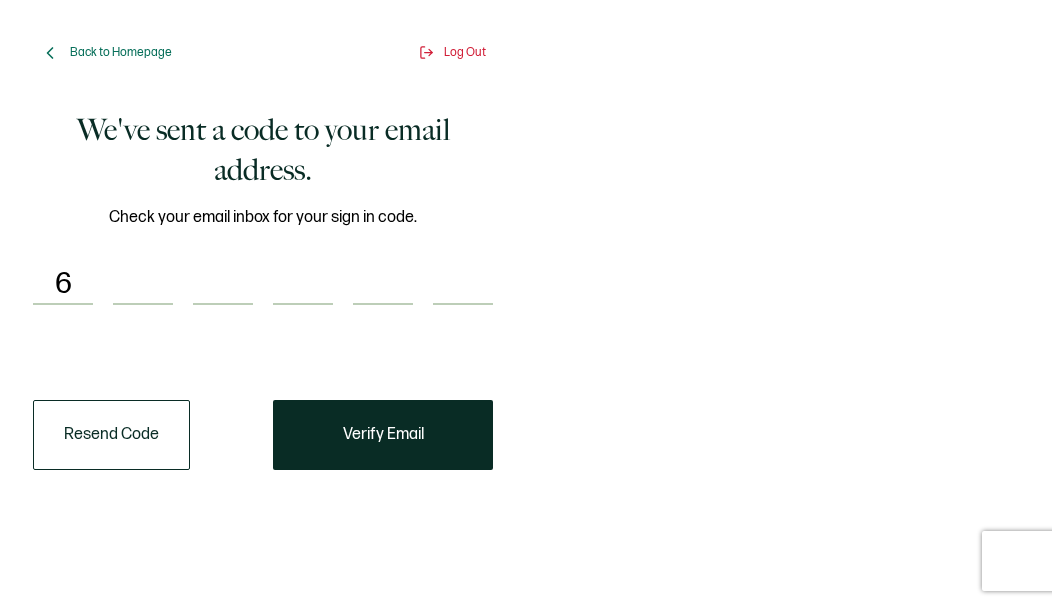 type on "5" 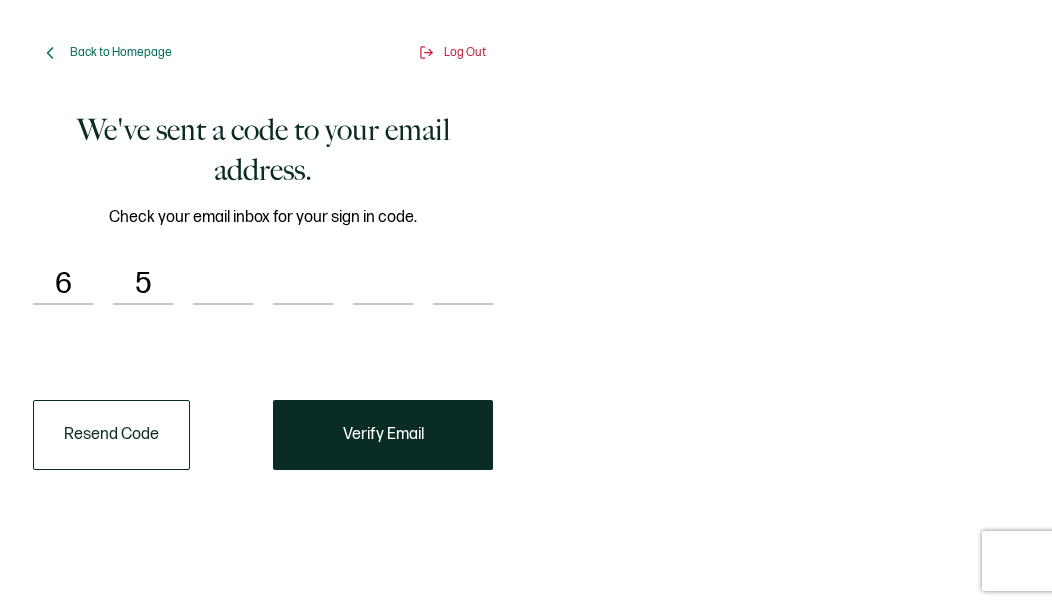 type on "7" 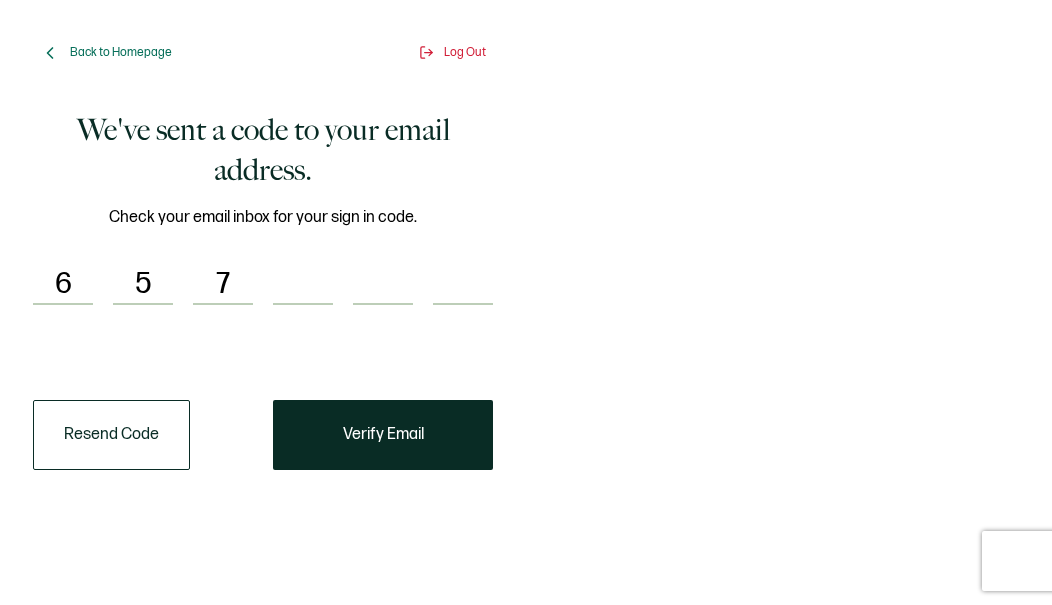type on "0" 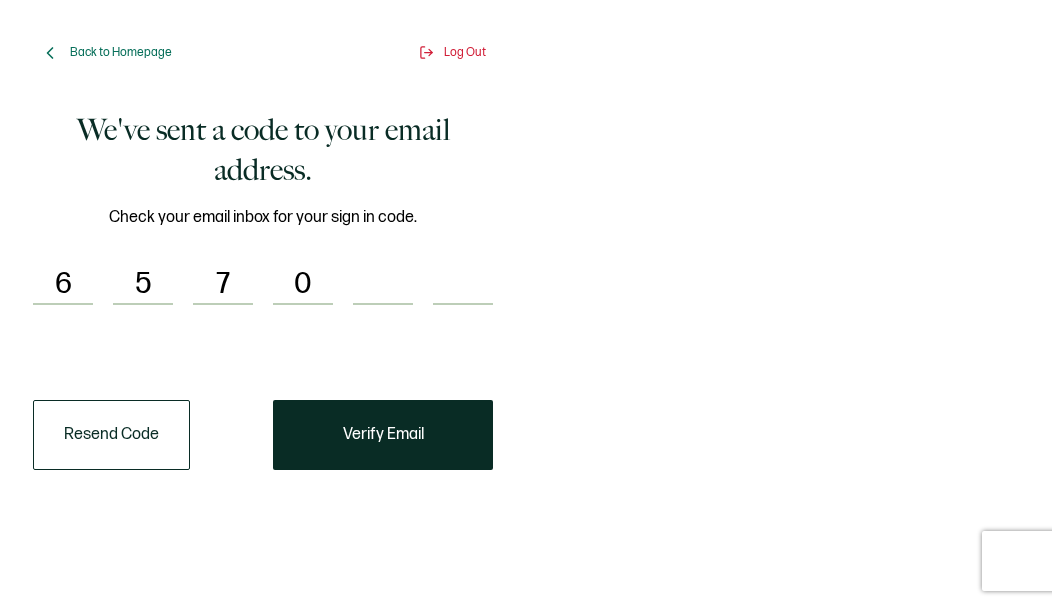 type on "0" 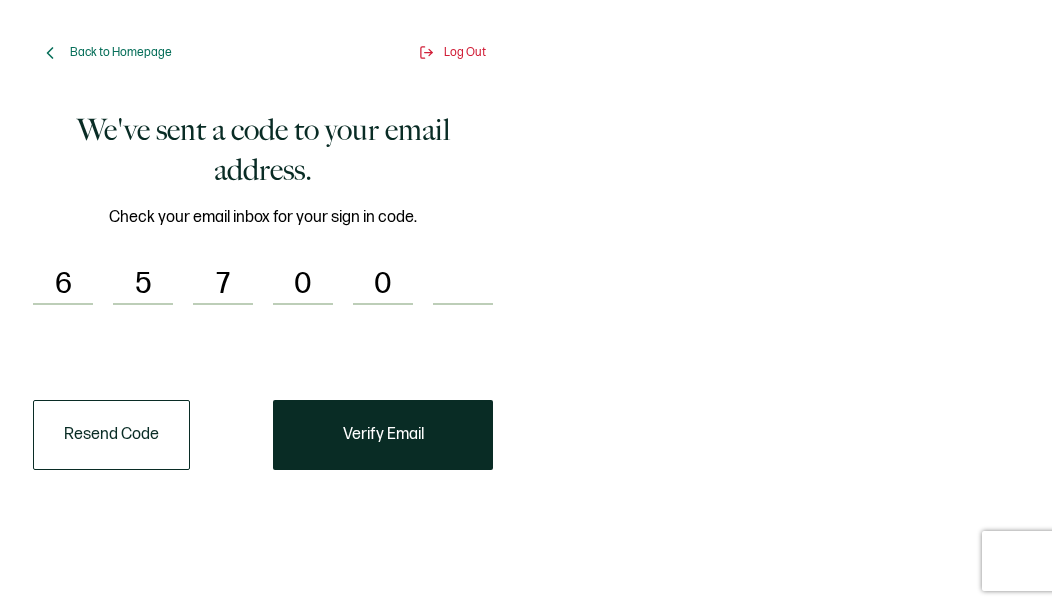 type on "9" 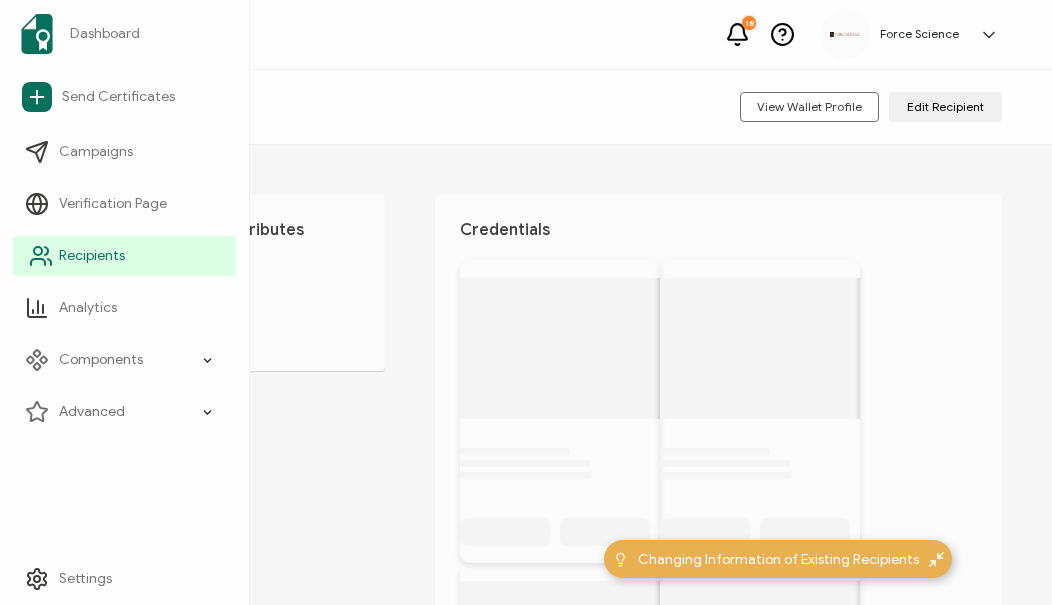 click on "Recipients" at bounding box center (124, 256) 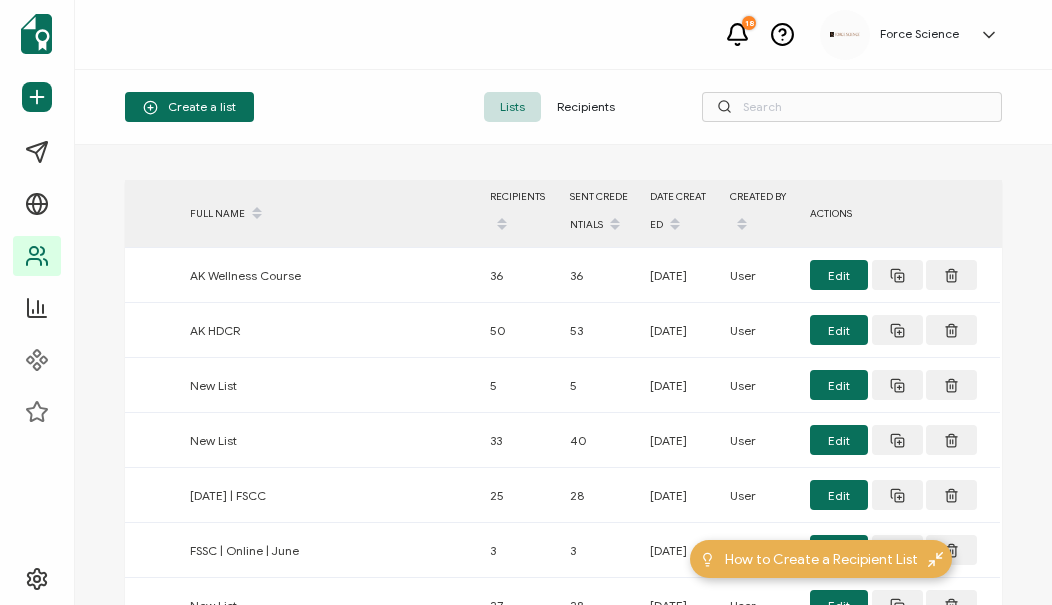 click on "Recipients" at bounding box center [586, 107] 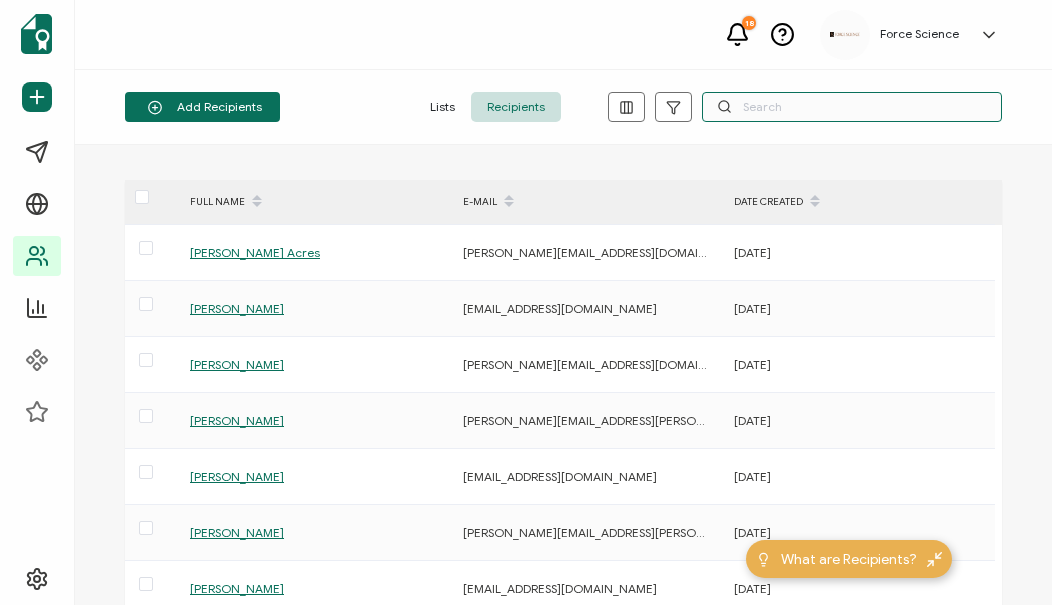 click at bounding box center [852, 107] 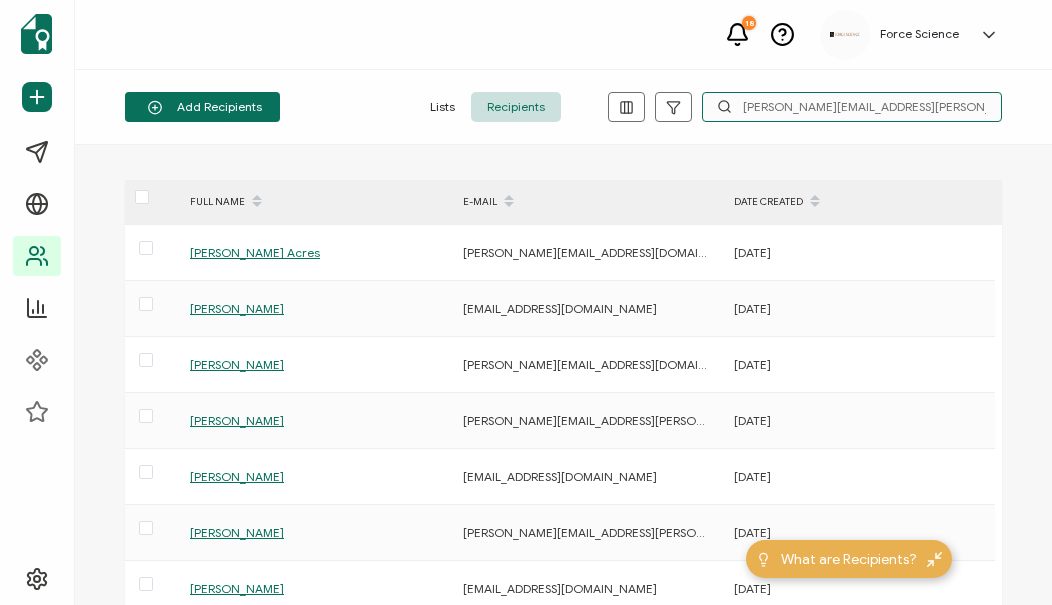 type on "[PERSON_NAME][EMAIL_ADDRESS][PERSON_NAME][DOMAIN_NAME]" 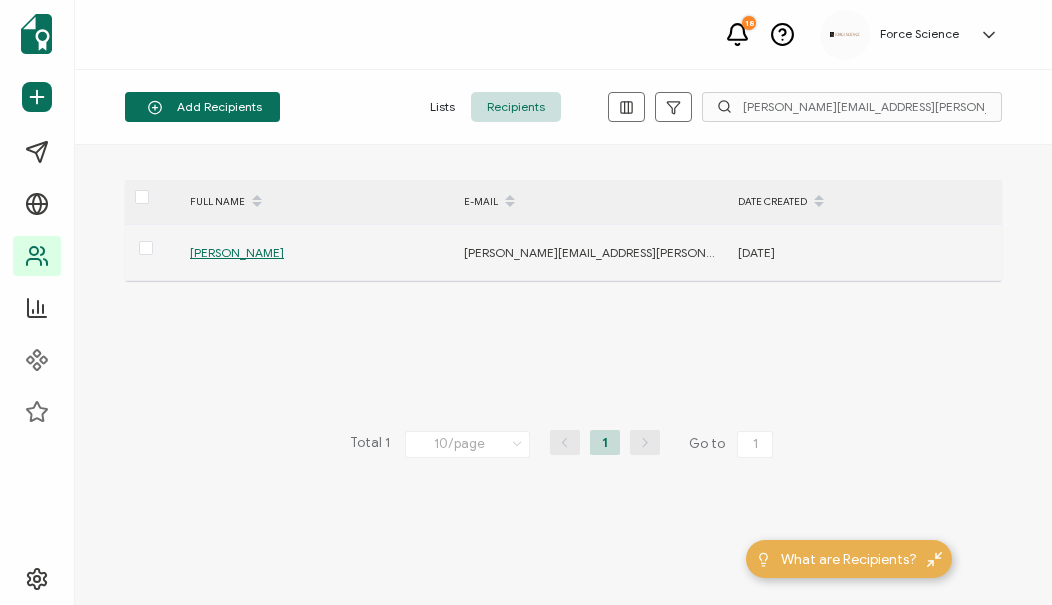 click on "[PERSON_NAME]" at bounding box center (237, 252) 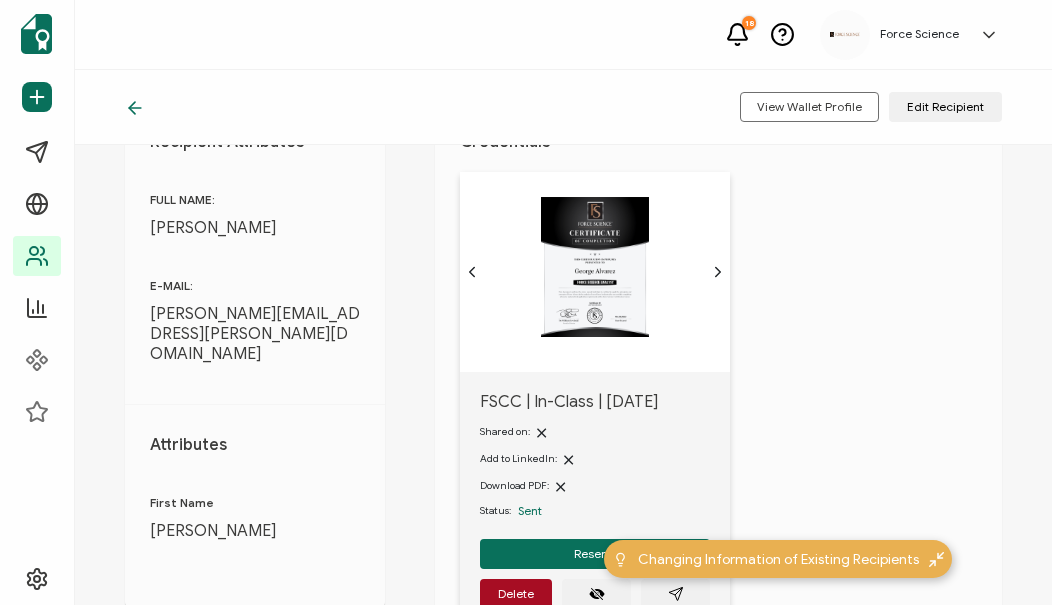 scroll, scrollTop: 0, scrollLeft: 0, axis: both 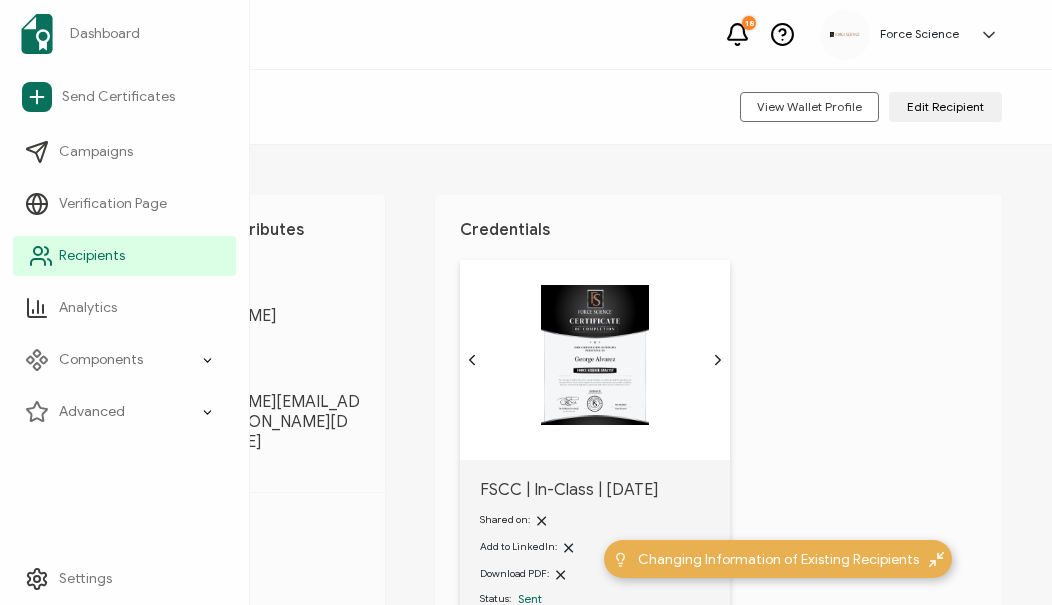 click on "Recipients" at bounding box center [92, 256] 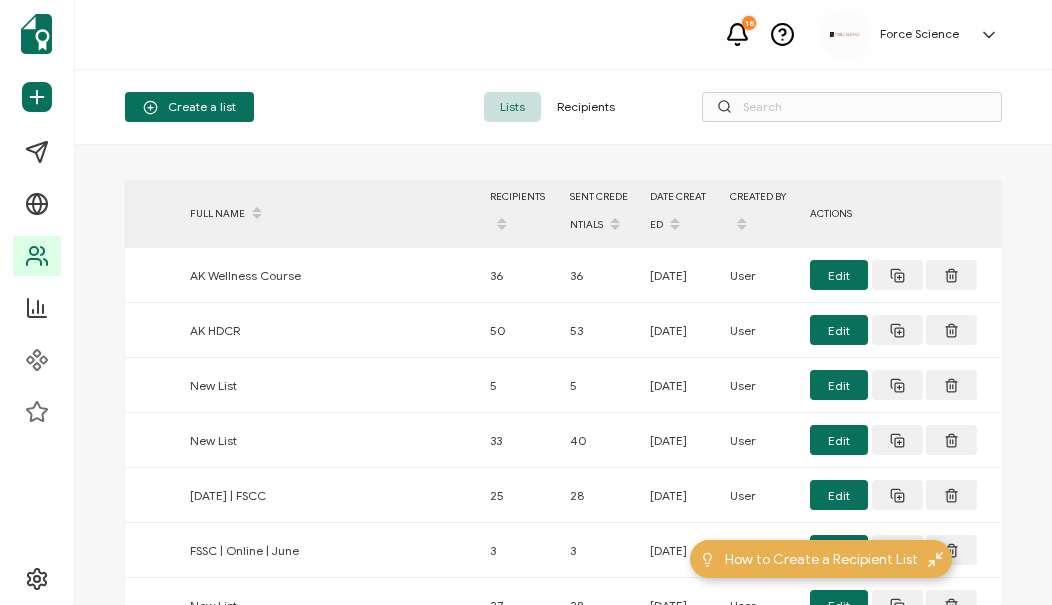 click on "Recipients" at bounding box center (586, 107) 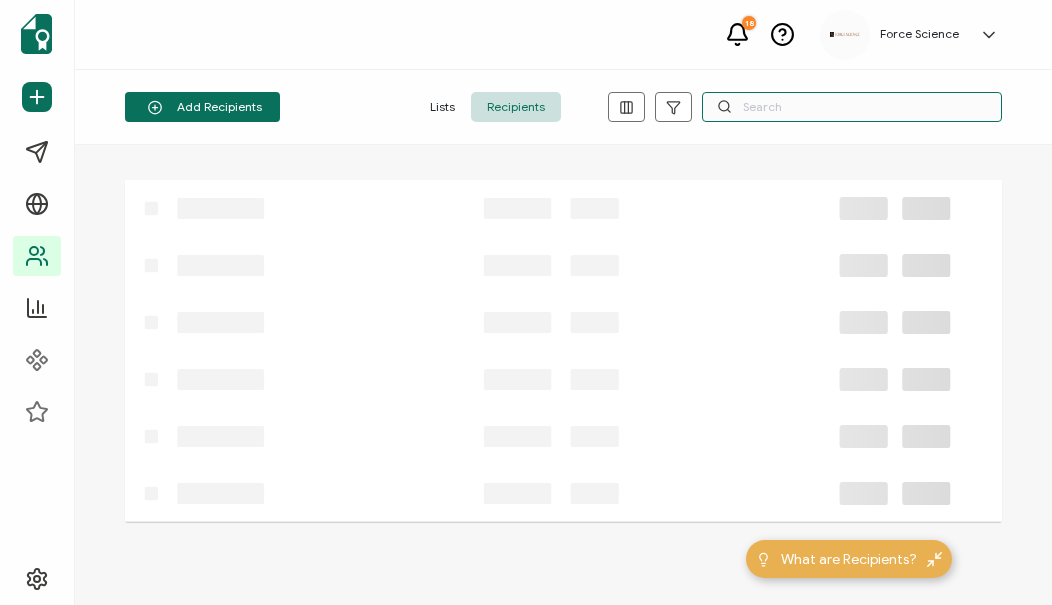 click at bounding box center (852, 107) 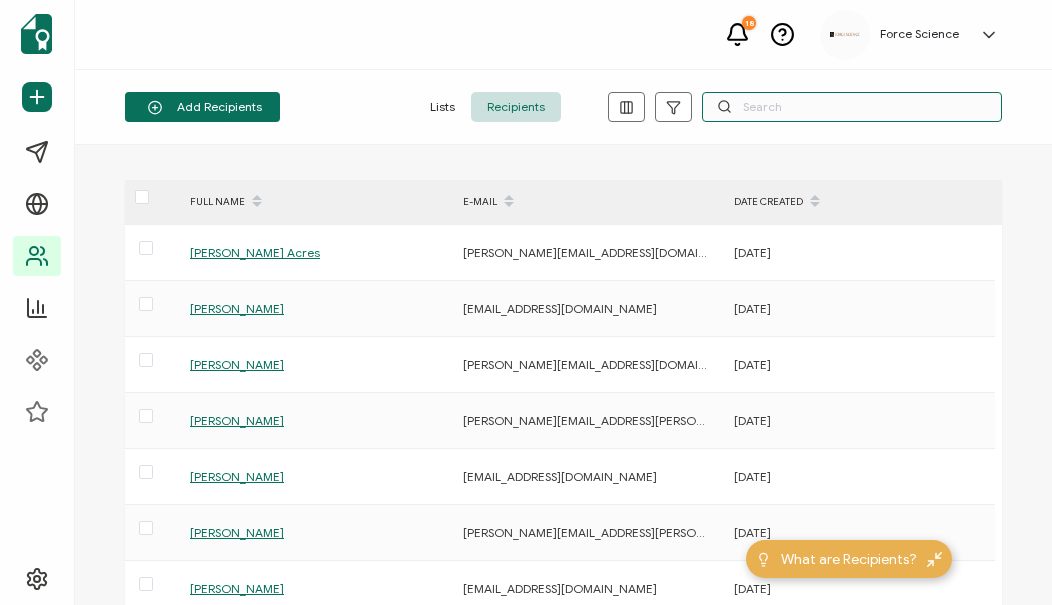 paste on "[EMAIL_ADDRESS][DOMAIN_NAME]" 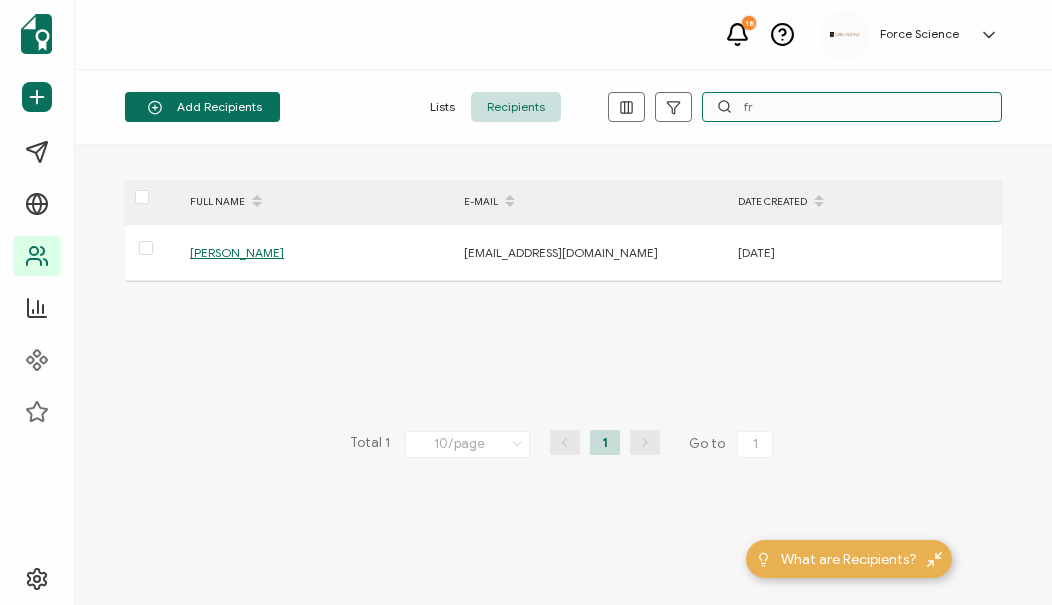 type on "f" 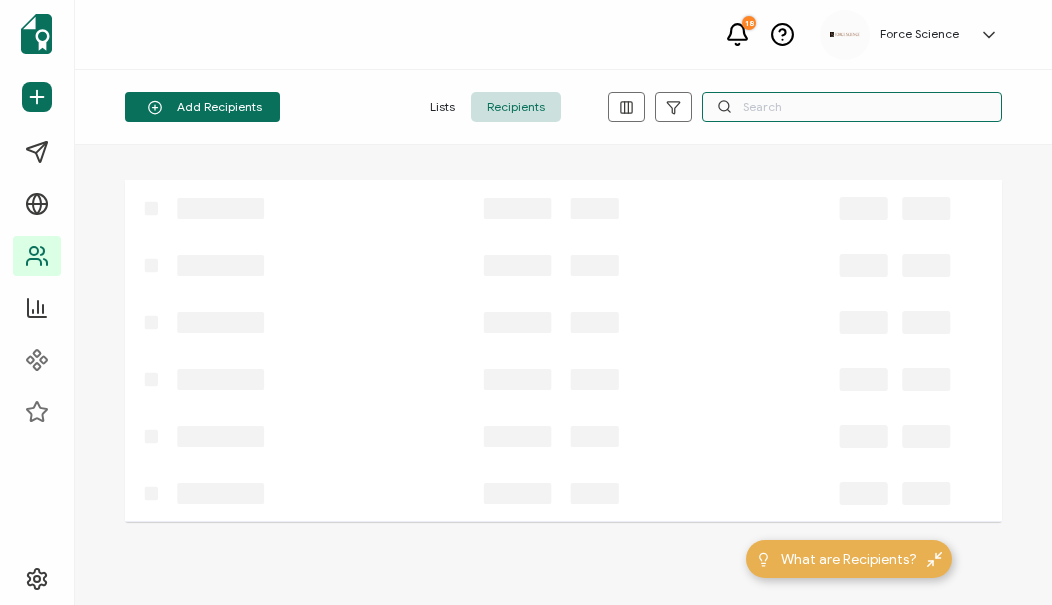 paste on "[PERSON_NAME][EMAIL_ADDRESS][DOMAIN_NAME]" 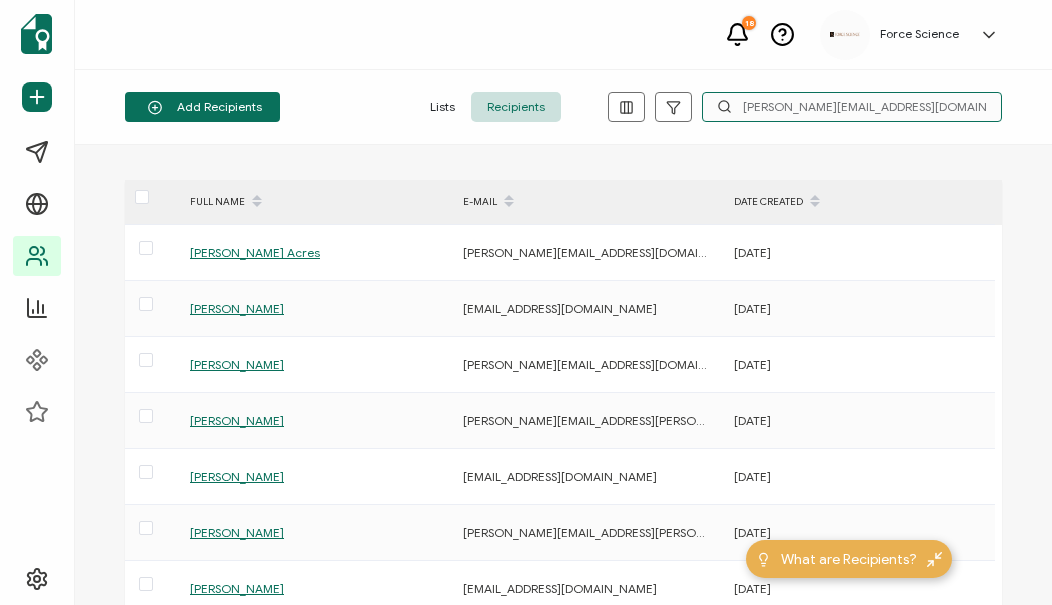 type on "[PERSON_NAME][EMAIL_ADDRESS][DOMAIN_NAME]" 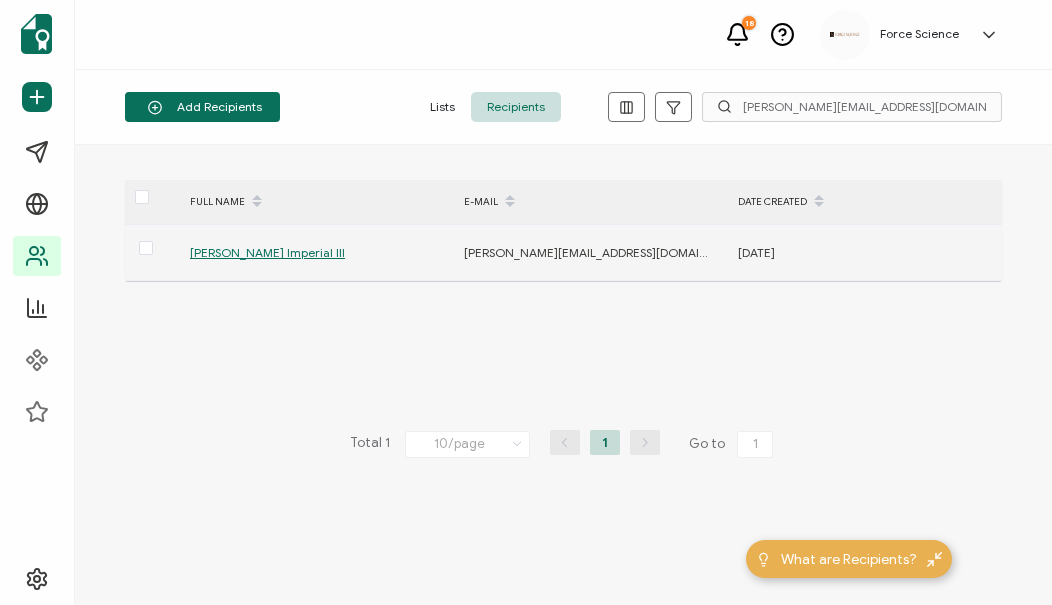 click on "[PERSON_NAME] Imperial III" at bounding box center [267, 252] 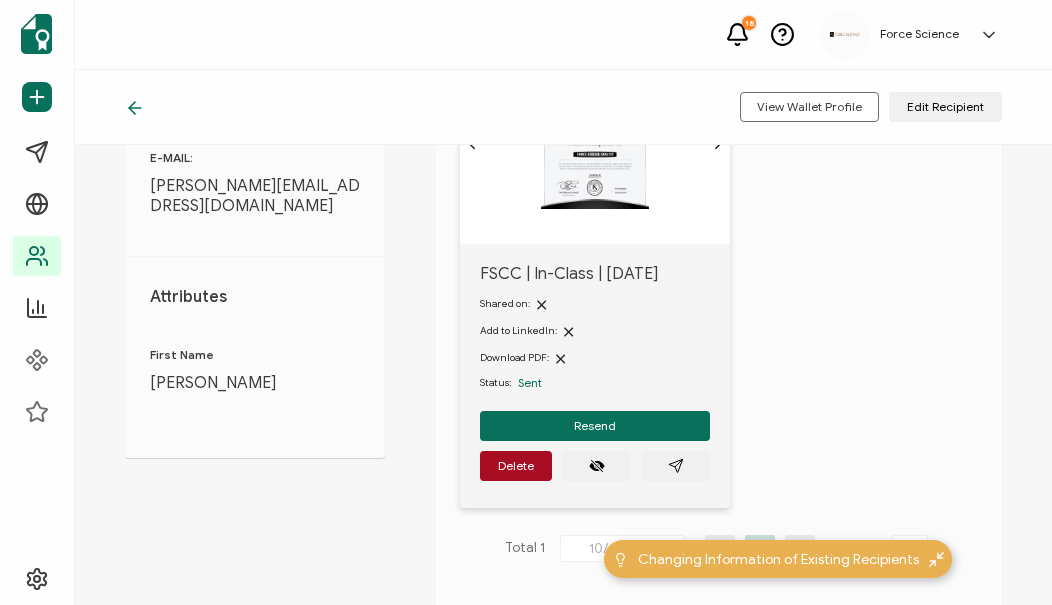 scroll, scrollTop: 222, scrollLeft: 0, axis: vertical 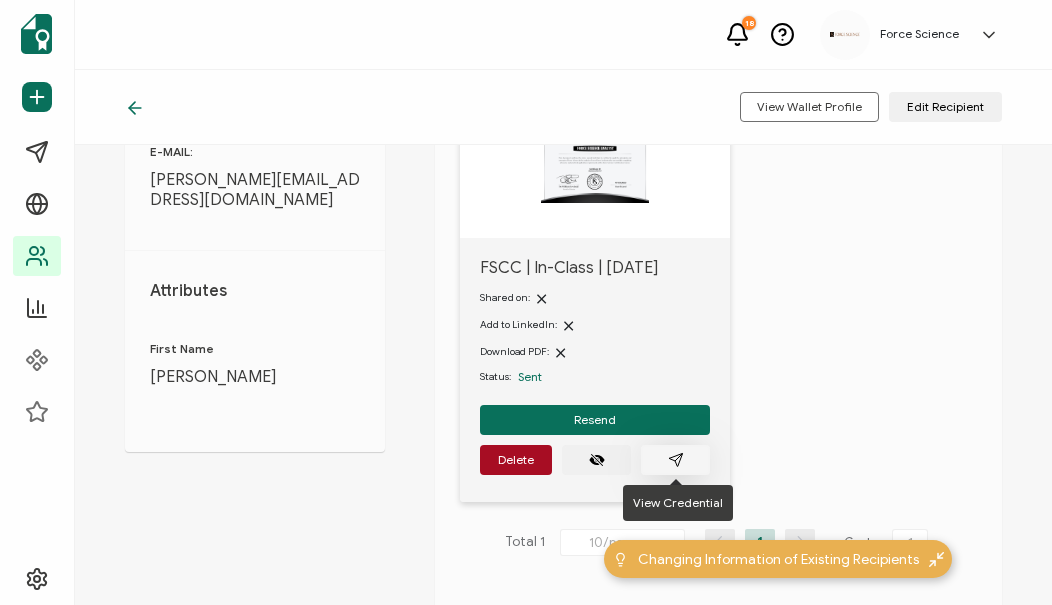 click at bounding box center (675, 460) 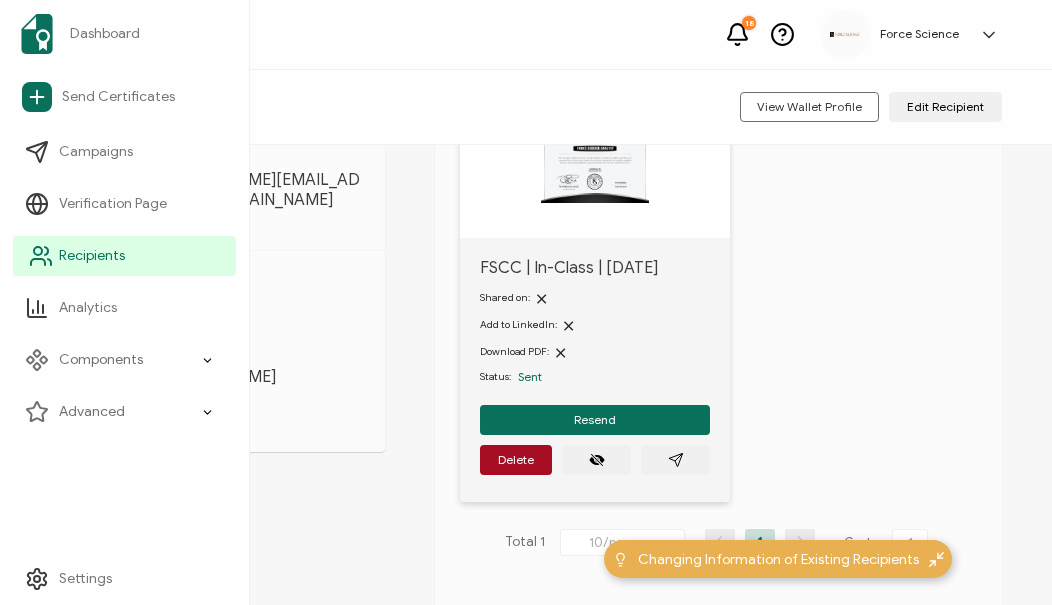 click on "Recipients" at bounding box center [92, 256] 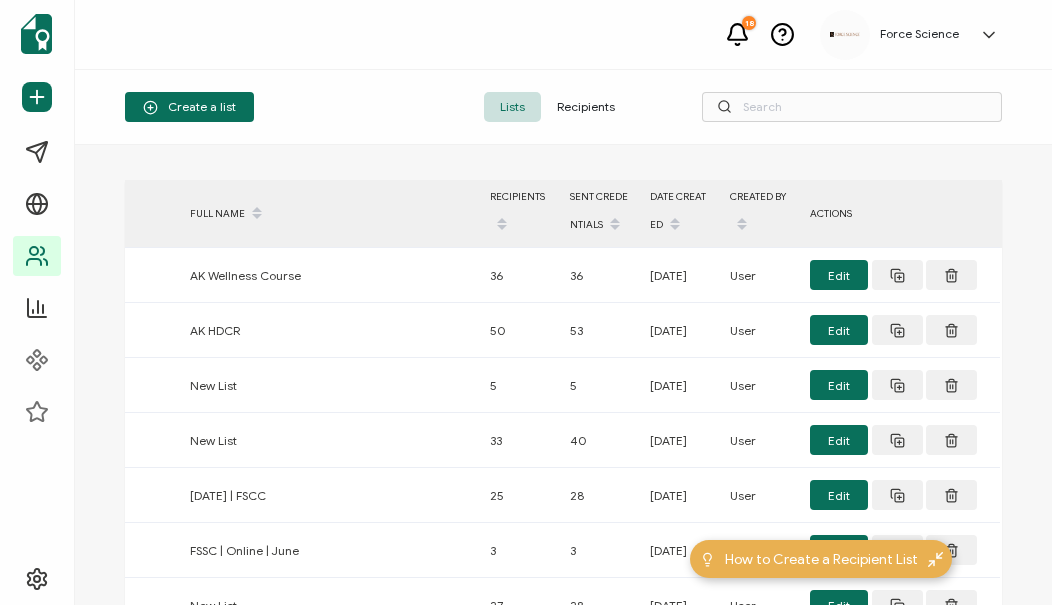 click on "Recipients" at bounding box center (586, 107) 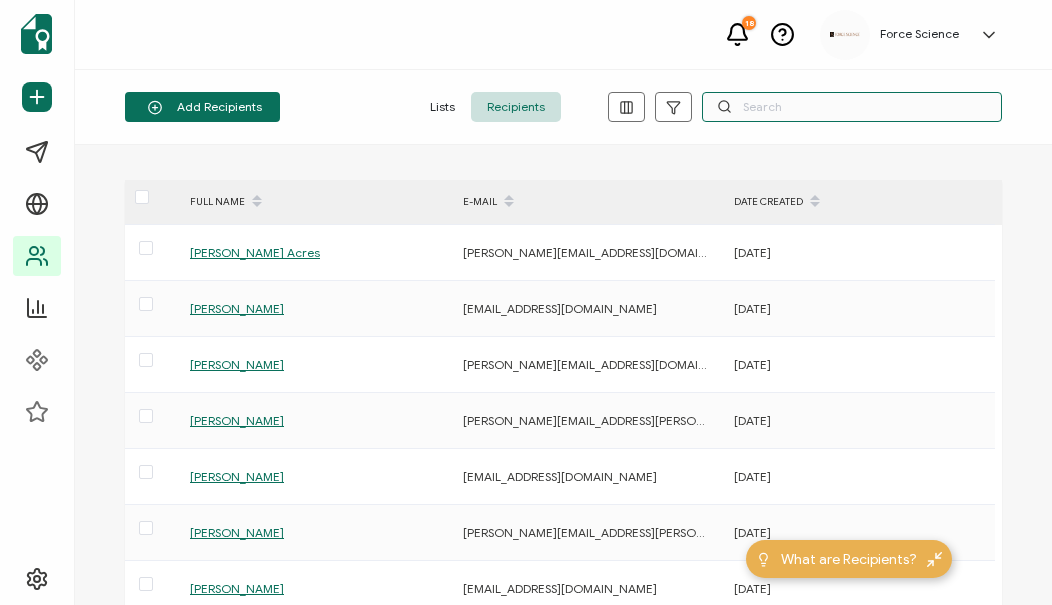click at bounding box center [852, 107] 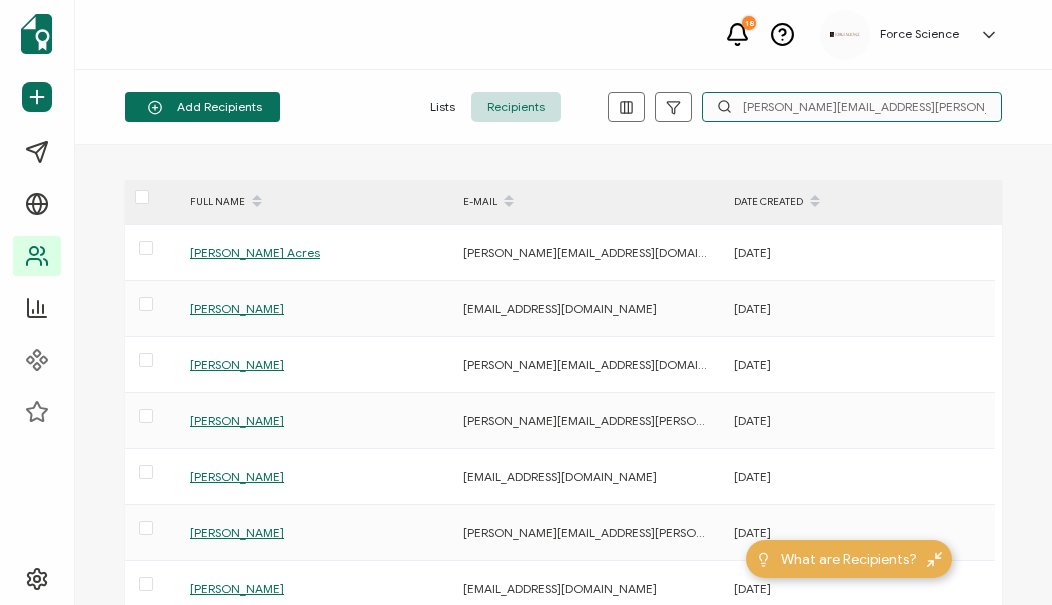 scroll, scrollTop: 0, scrollLeft: 2, axis: horizontal 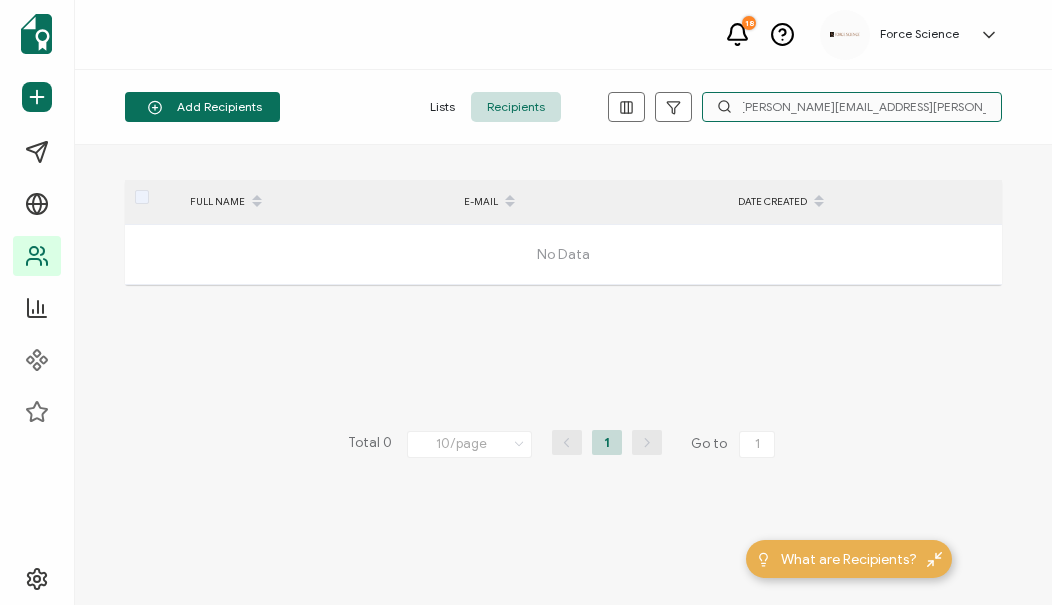 click on "[PERSON_NAME][EMAIL_ADDRESS][PERSON_NAME][DOMAIN_NAME]" at bounding box center (852, 107) 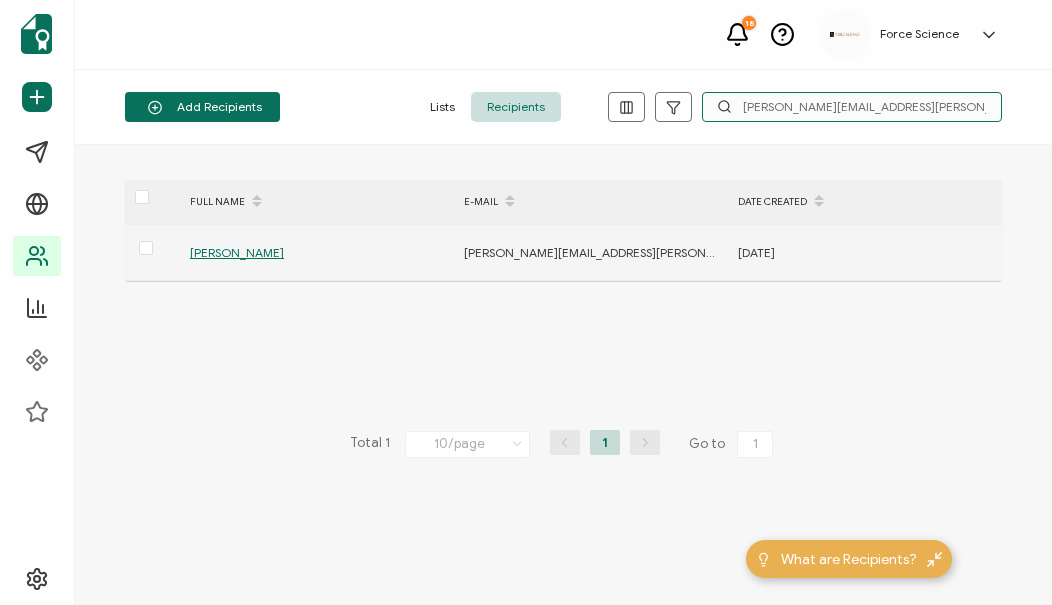 type on "[PERSON_NAME][EMAIL_ADDRESS][PERSON_NAME][DOMAIN_NAME]" 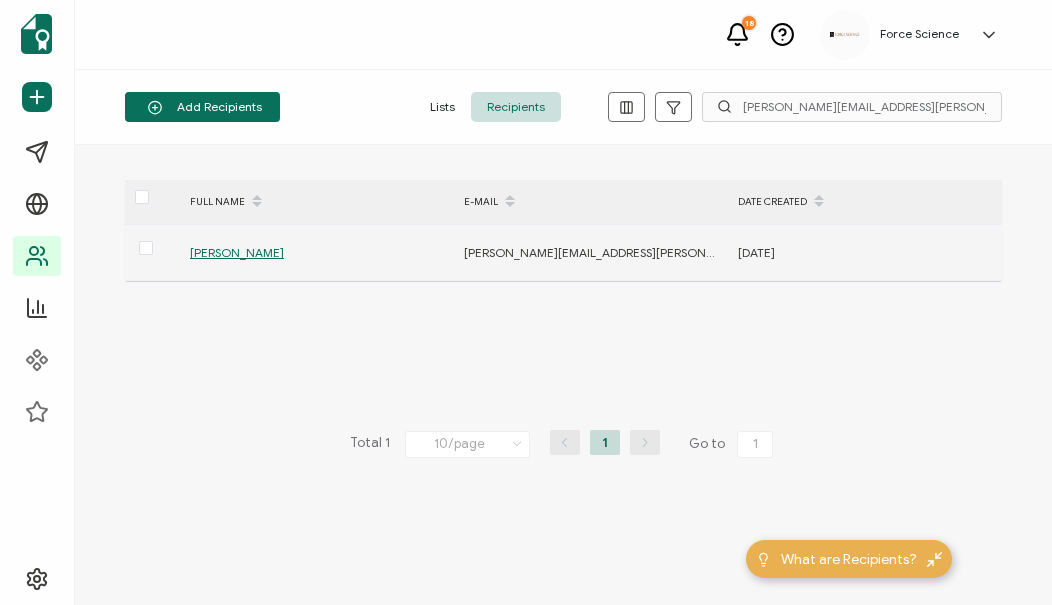 click on "[PERSON_NAME]" at bounding box center (237, 252) 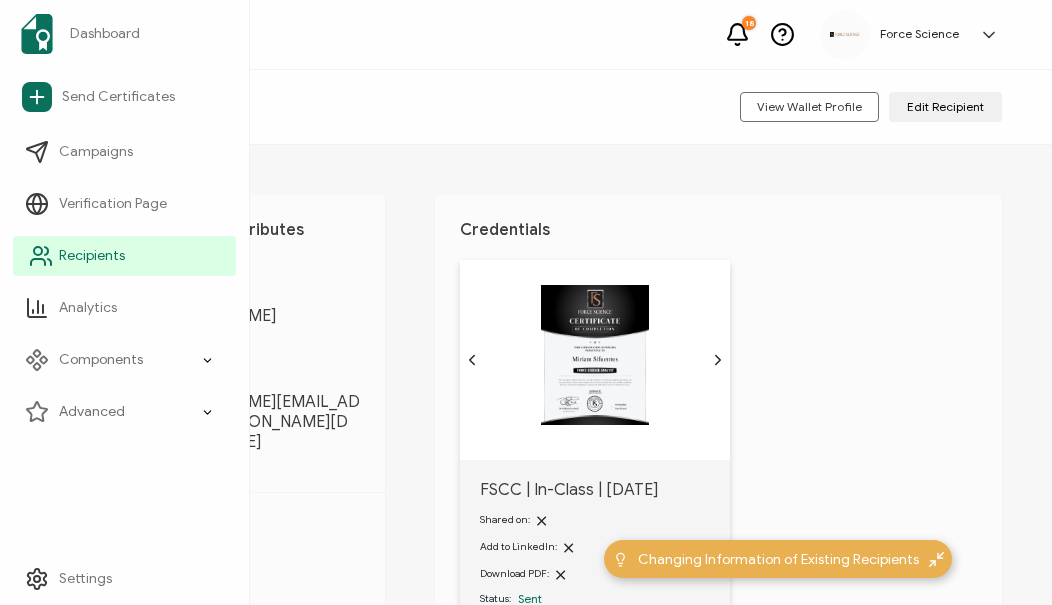 click on "Recipients" at bounding box center [92, 256] 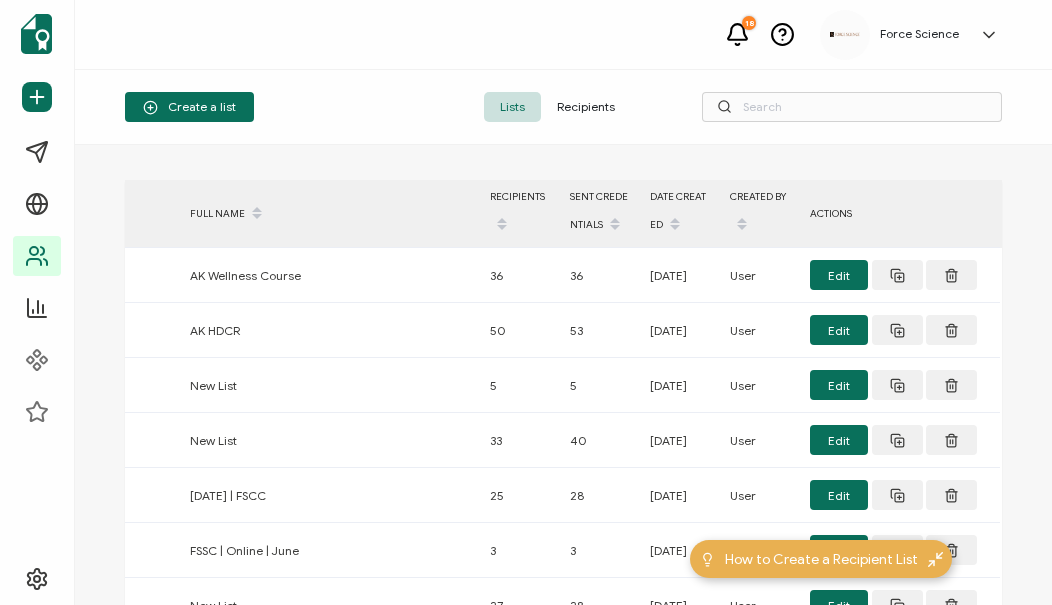 click on "Recipients" at bounding box center [586, 107] 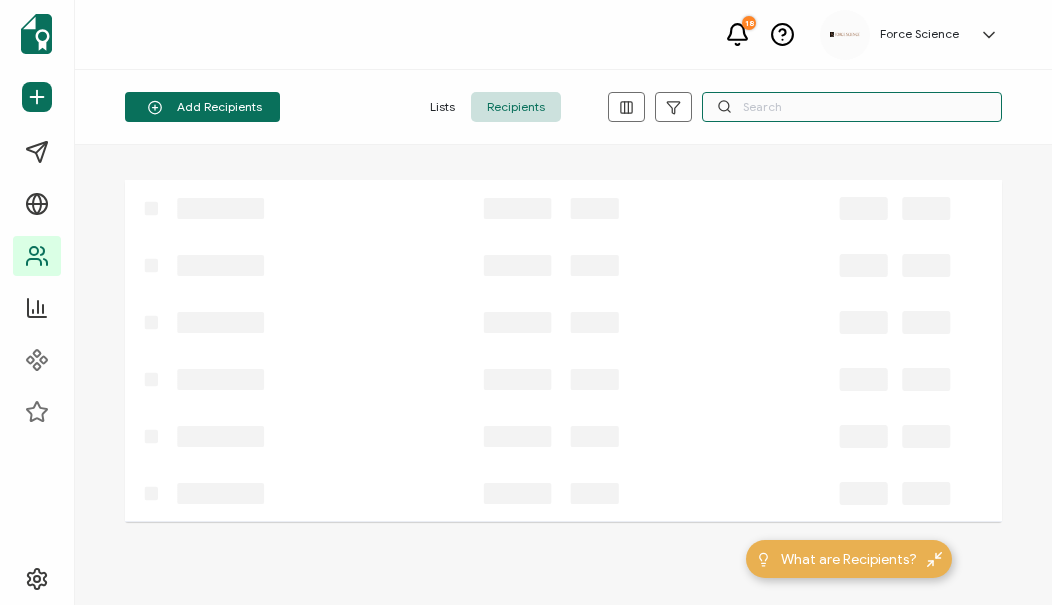 click at bounding box center [852, 107] 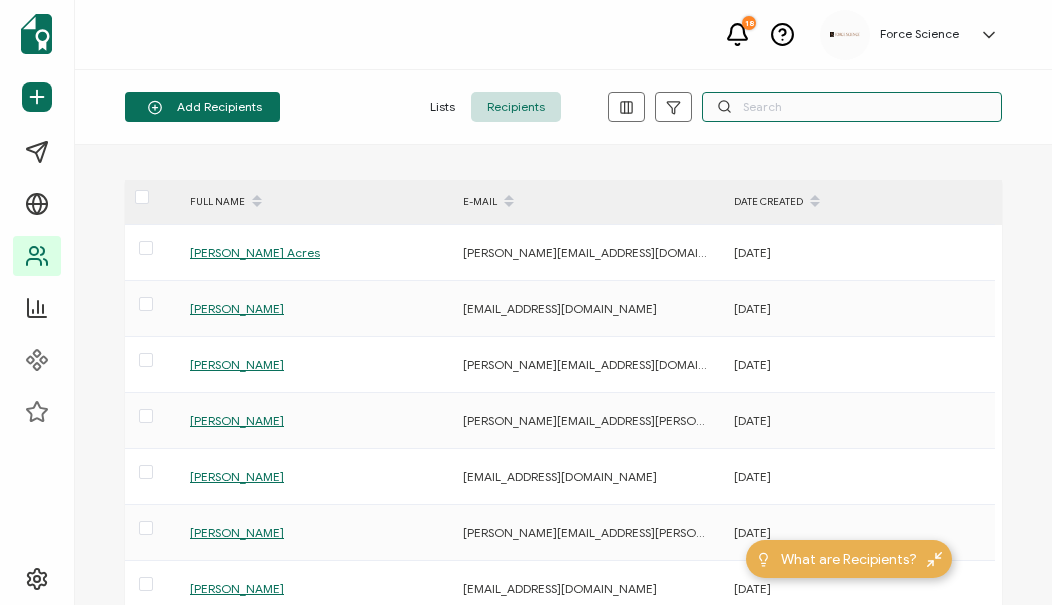 paste on "[PERSON_NAME]" 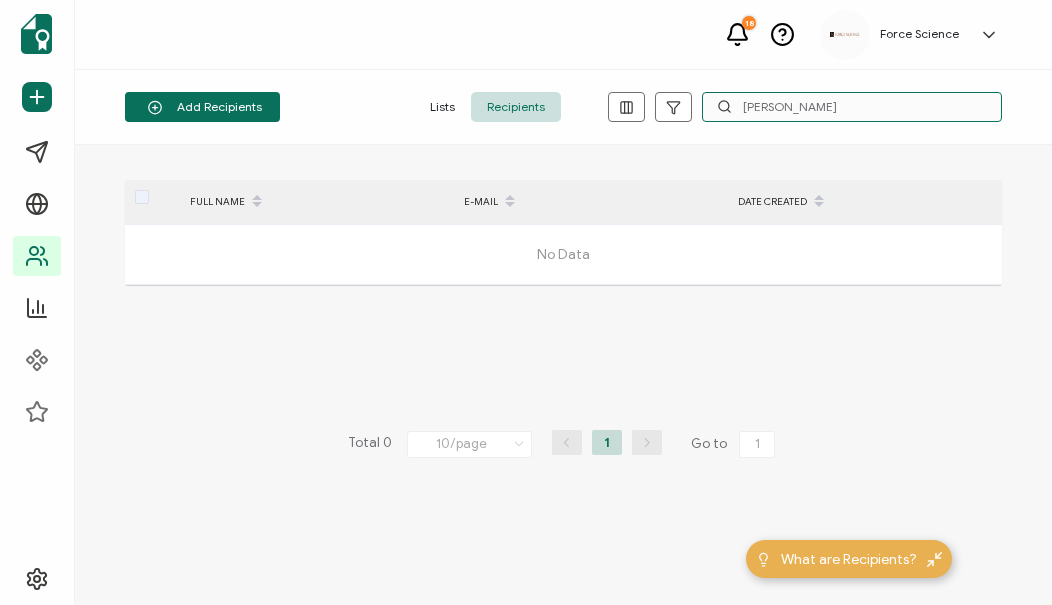 drag, startPoint x: 852, startPoint y: 102, endPoint x: 696, endPoint y: 95, distance: 156.15697 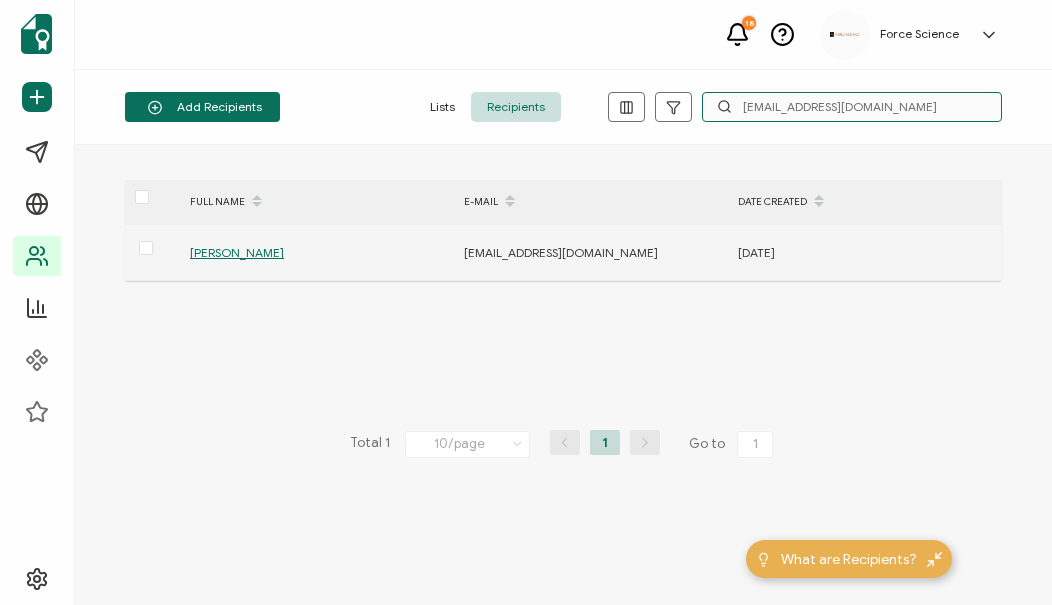 type on "[EMAIL_ADDRESS][DOMAIN_NAME]" 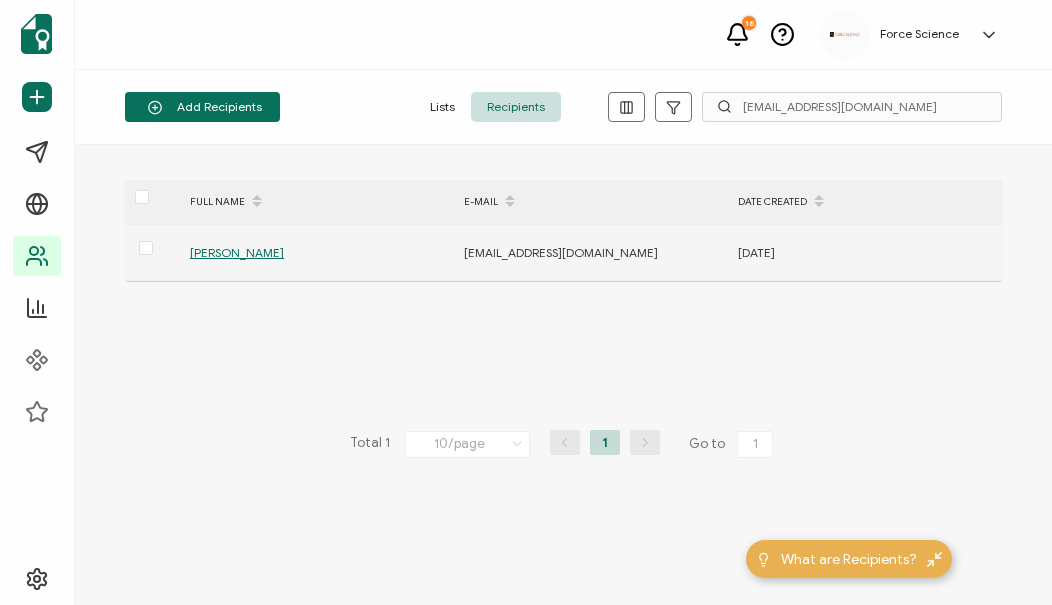 click on "[PERSON_NAME]" at bounding box center (237, 252) 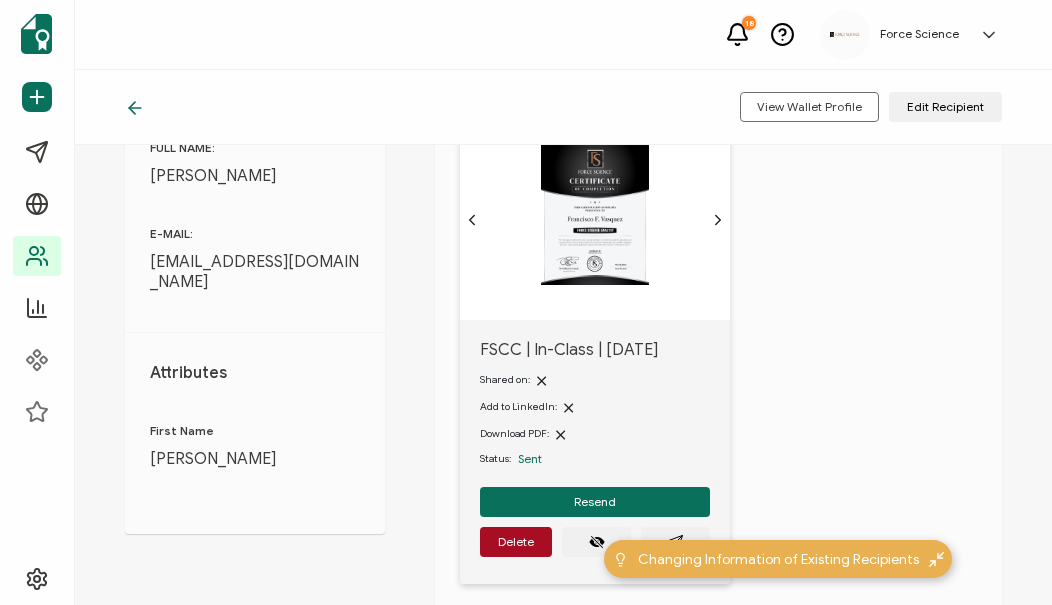 scroll, scrollTop: 186, scrollLeft: 0, axis: vertical 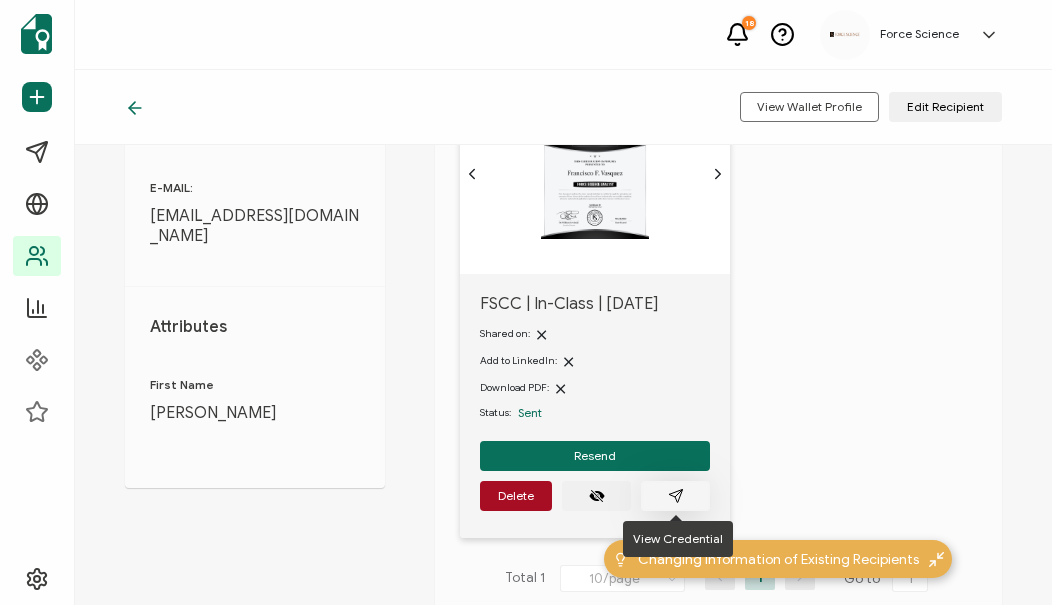 click at bounding box center (675, 496) 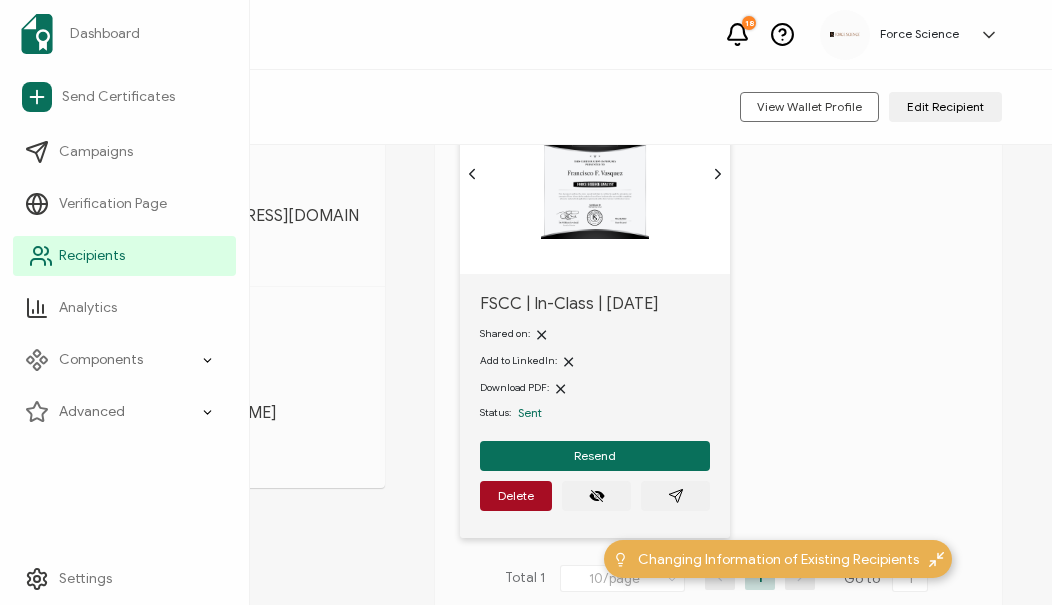 click on "Recipients" at bounding box center (124, 256) 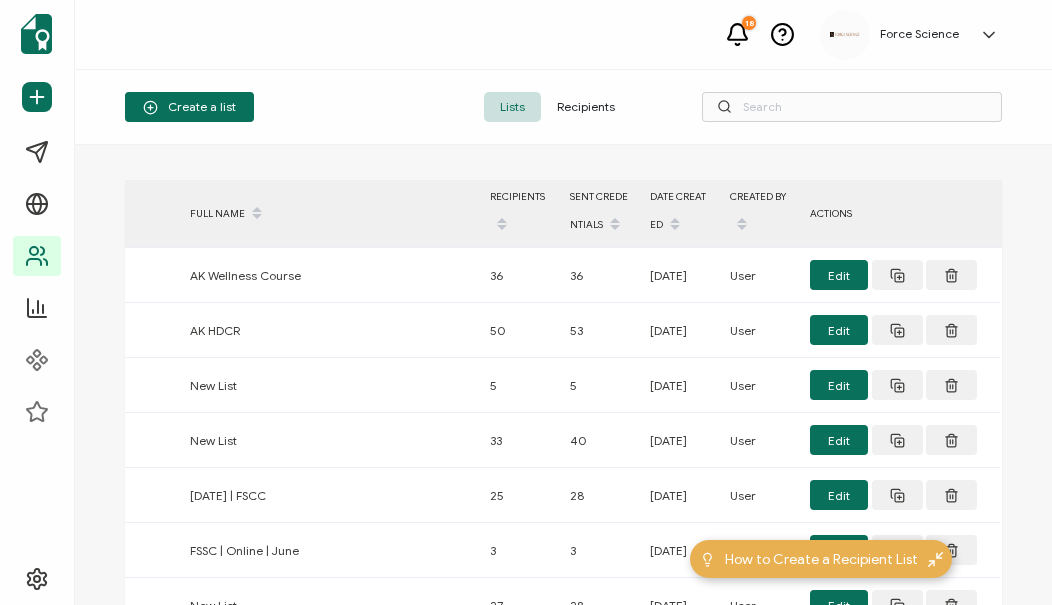 click on "Recipients" at bounding box center [586, 107] 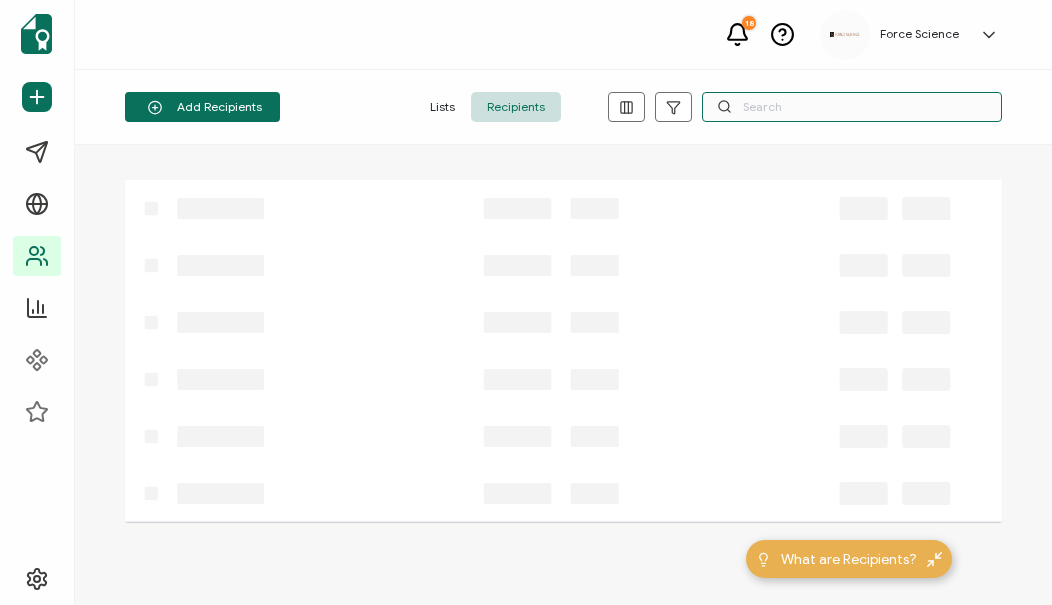 click at bounding box center [852, 107] 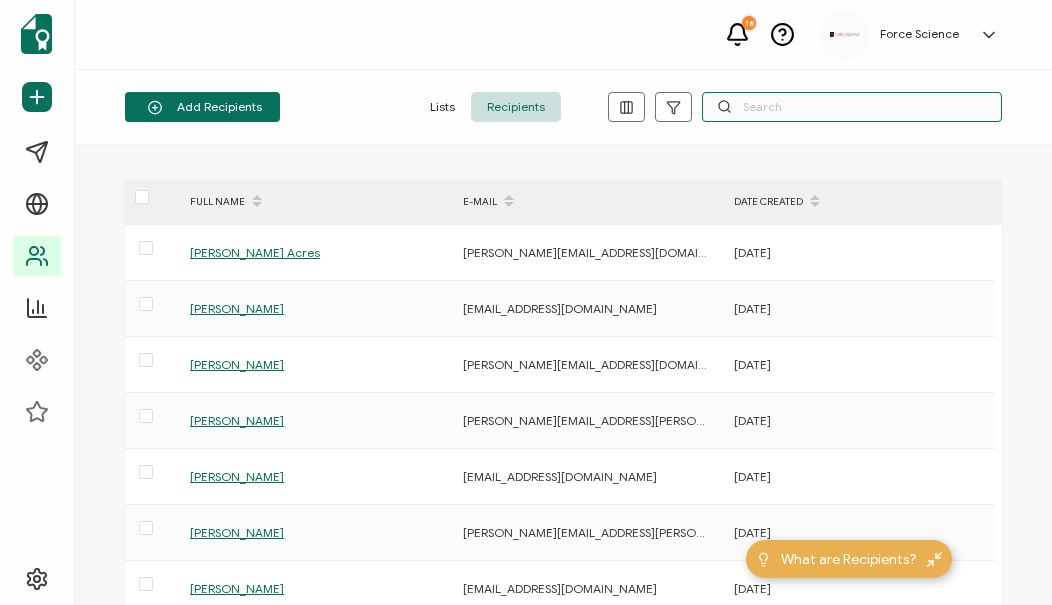 paste on "[PERSON_NAME][EMAIL_ADDRESS][PERSON_NAME][DOMAIN_NAME]" 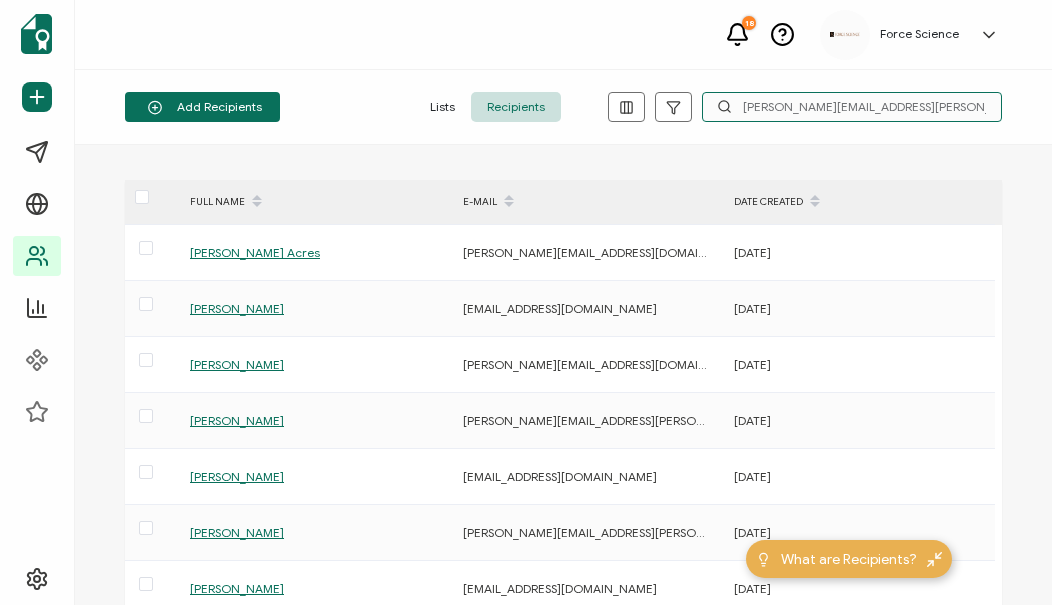 scroll, scrollTop: 0, scrollLeft: 2, axis: horizontal 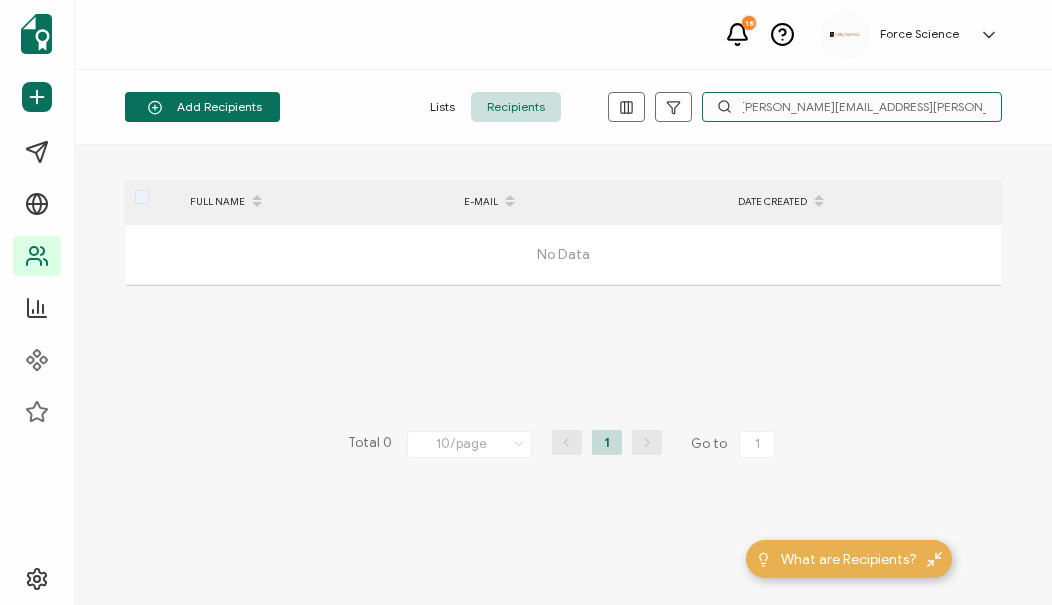 click on "[PERSON_NAME][EMAIL_ADDRESS][PERSON_NAME][DOMAIN_NAME]" at bounding box center [852, 107] 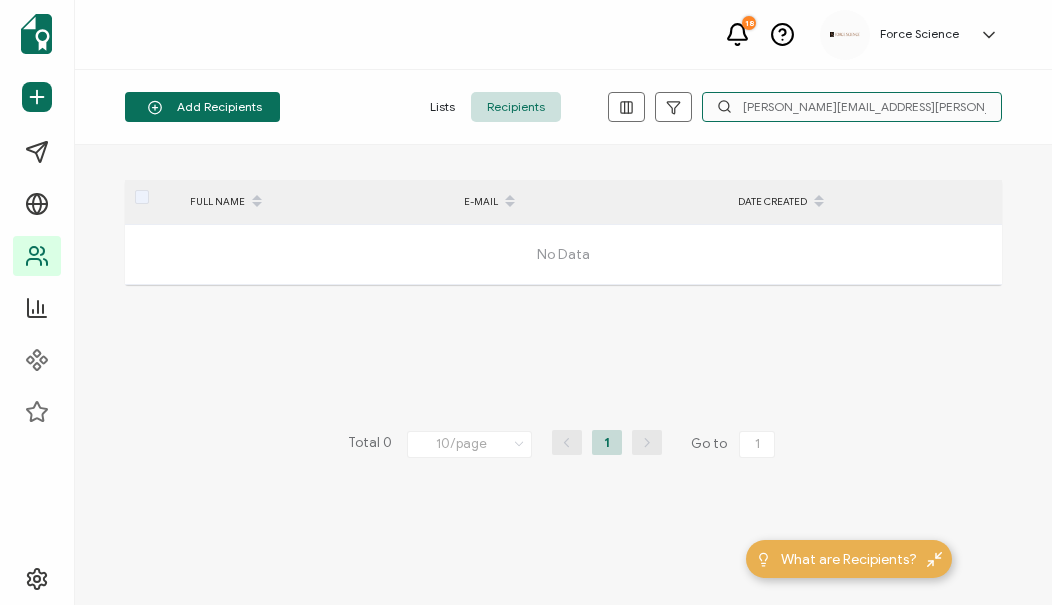 type on "[PERSON_NAME][EMAIL_ADDRESS][PERSON_NAME][DOMAIN_NAME]" 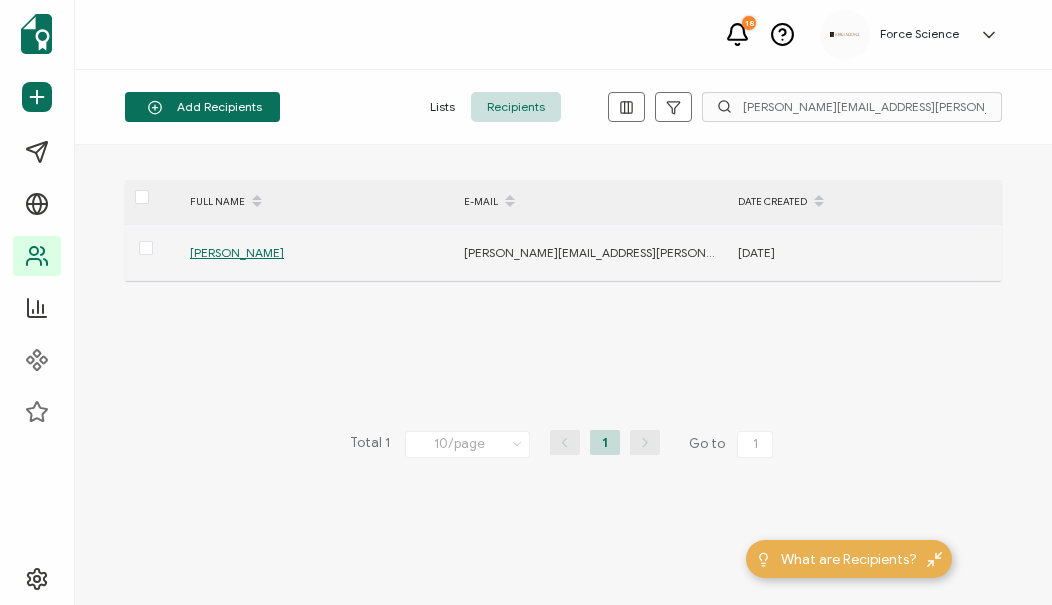 click on "[PERSON_NAME]" at bounding box center [237, 252] 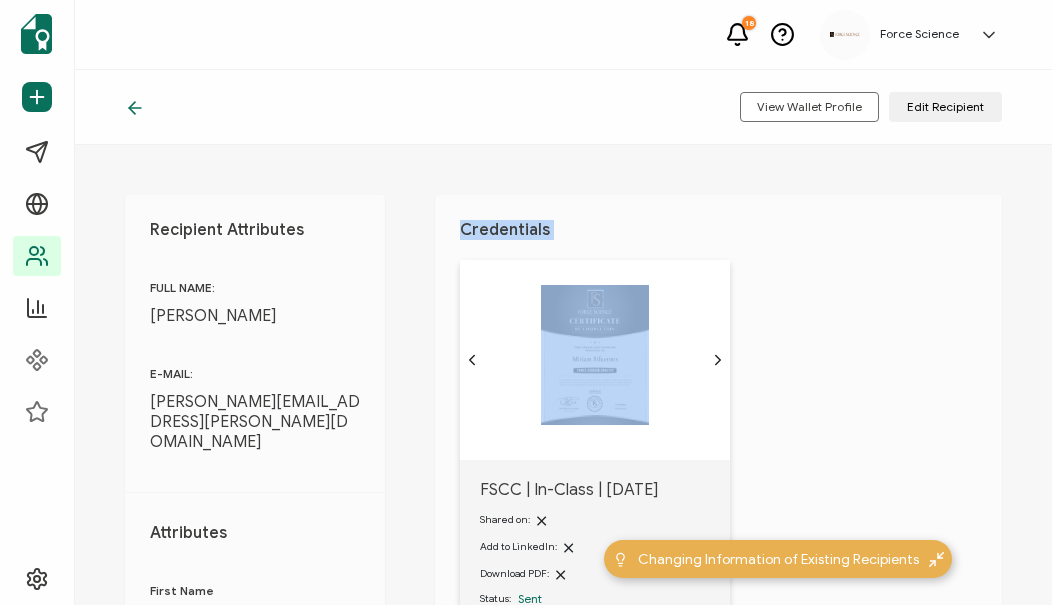 drag, startPoint x: 1044, startPoint y: 192, endPoint x: 1045, endPoint y: 241, distance: 49.010204 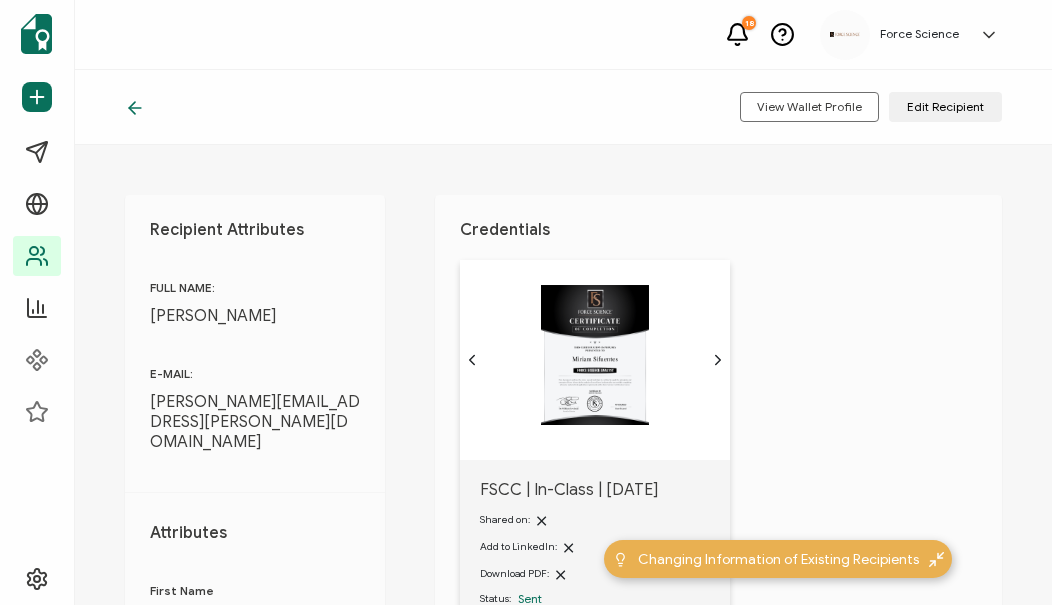 click on "Recipient Attributes   FULL NAME:   [PERSON_NAME]   E-MAIL:   [PERSON_NAME][EMAIL_ADDRESS][PERSON_NAME][DOMAIN_NAME]       Attributes   First Name   [PERSON_NAME]                   FSCC | In-Class | [DATE]     Shared on:                 Add to LinkedIn:       Download PDF:       Status:   Sent
Resend
Delete
Total 1 10/page 10/page 20/page 50/page 100/page 1 Go to 1" at bounding box center [563, 375] 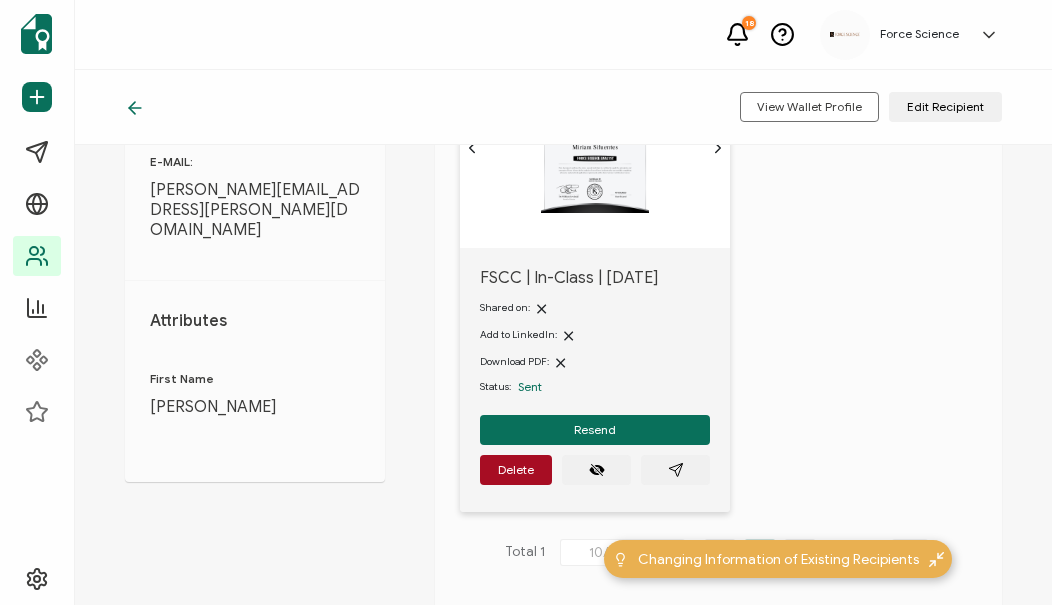 scroll, scrollTop: 276, scrollLeft: 0, axis: vertical 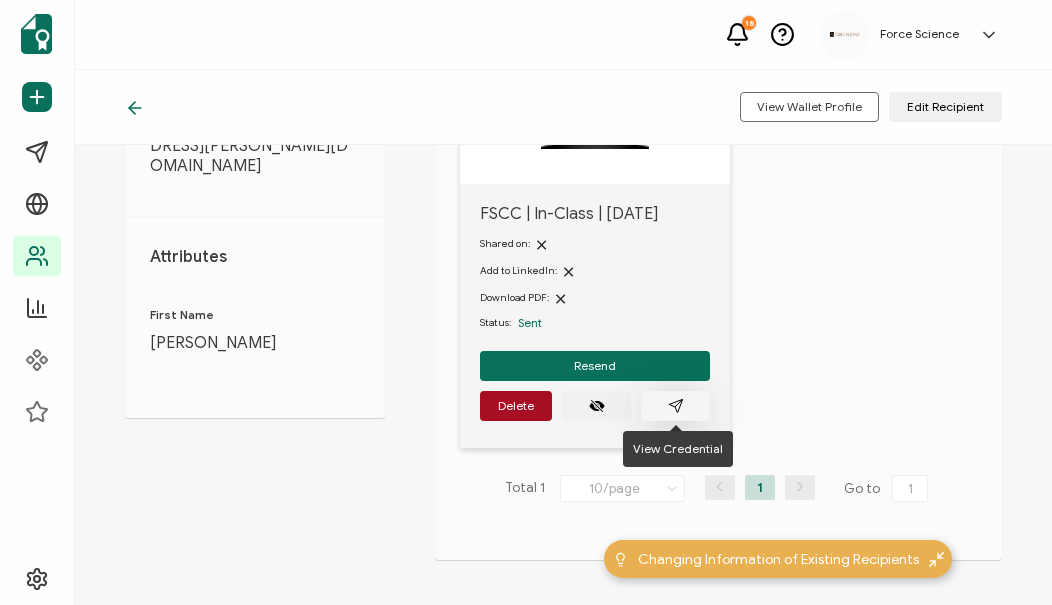 click 